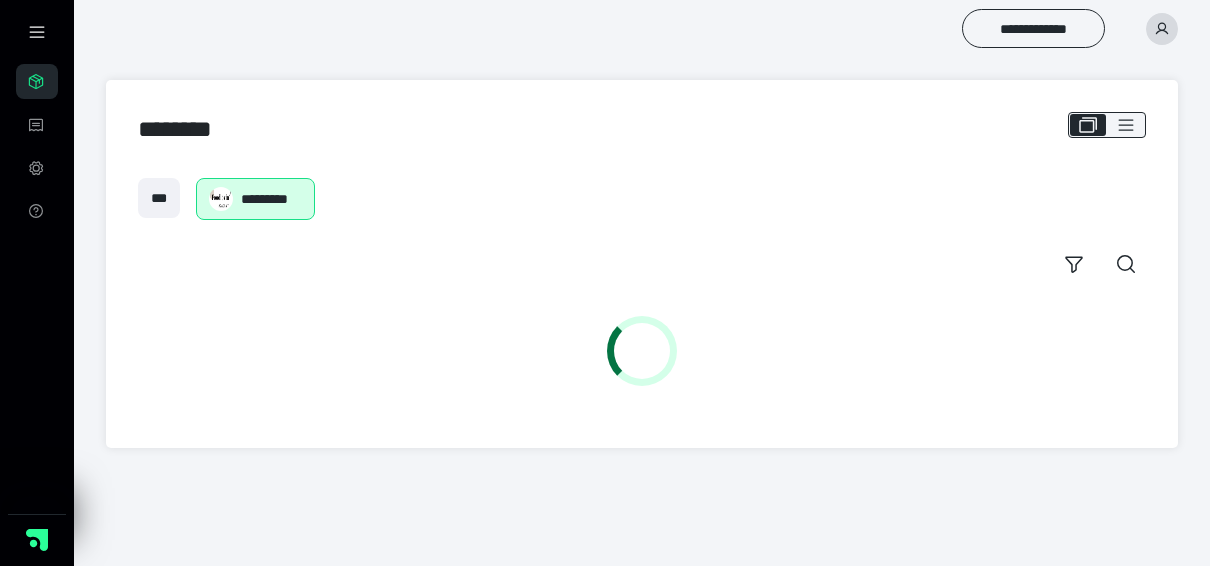 scroll, scrollTop: 0, scrollLeft: 0, axis: both 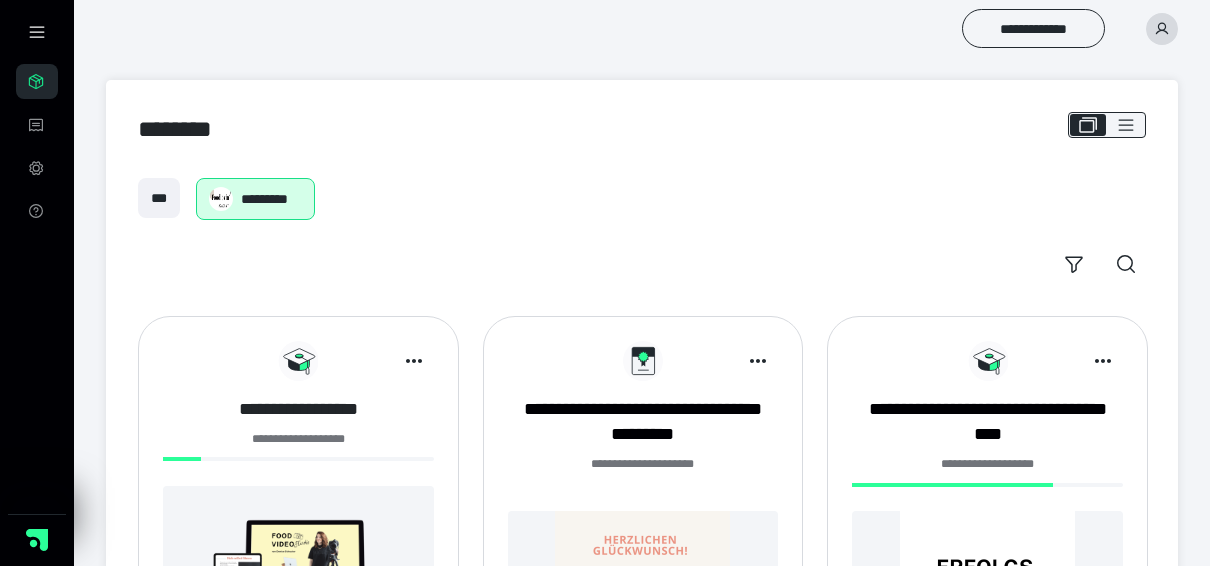 click on "**********" at bounding box center [298, 409] 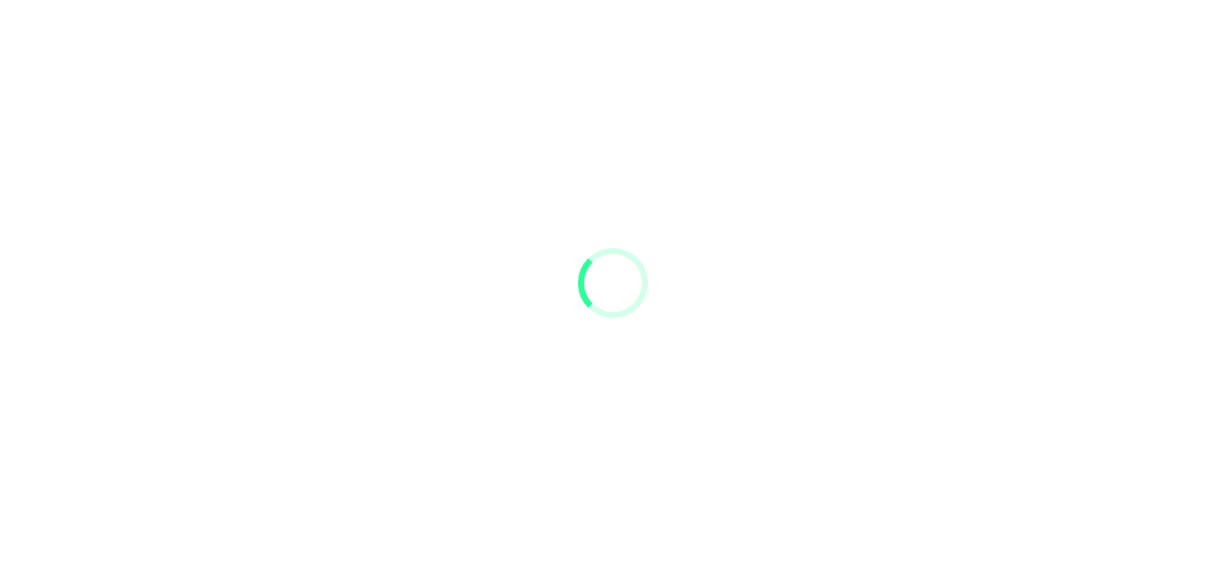 scroll, scrollTop: 0, scrollLeft: 0, axis: both 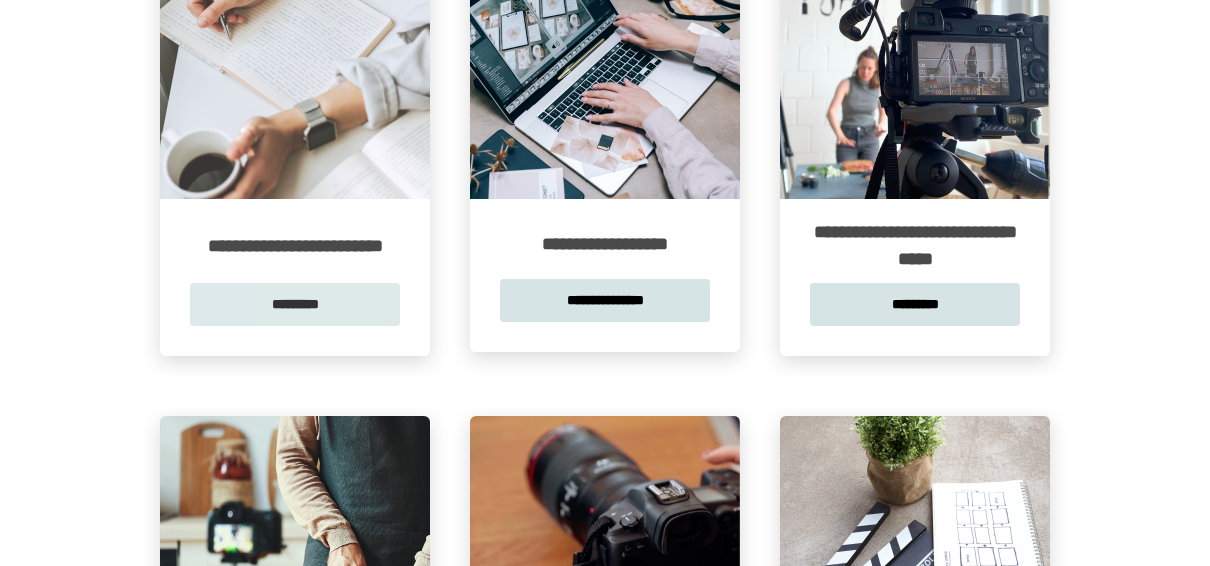 click on "*********" at bounding box center [295, 304] 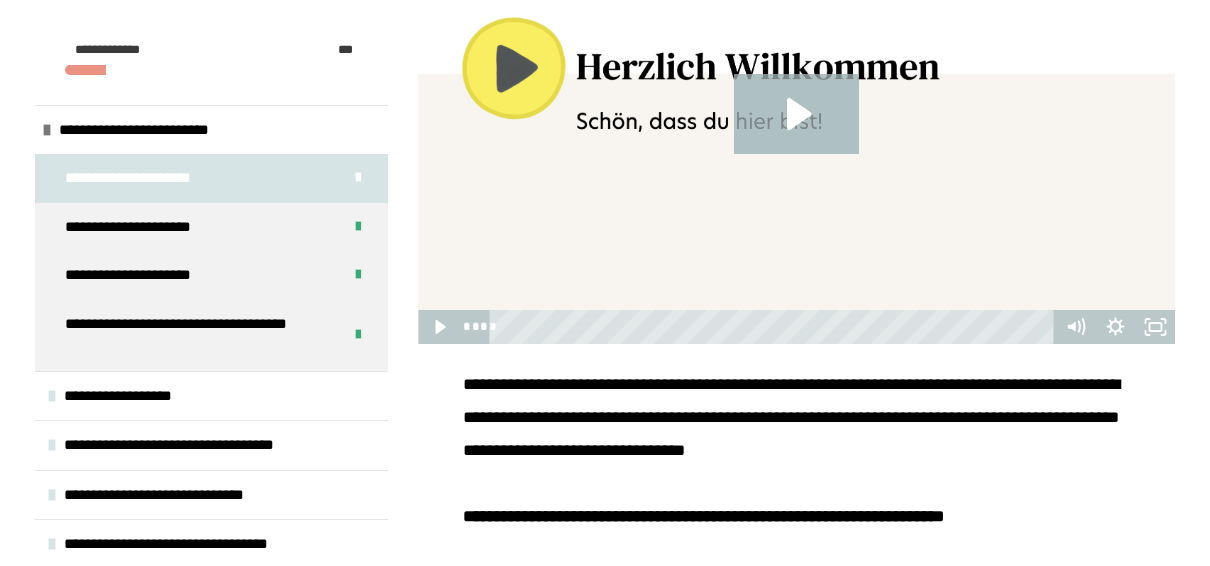 scroll, scrollTop: 419, scrollLeft: 0, axis: vertical 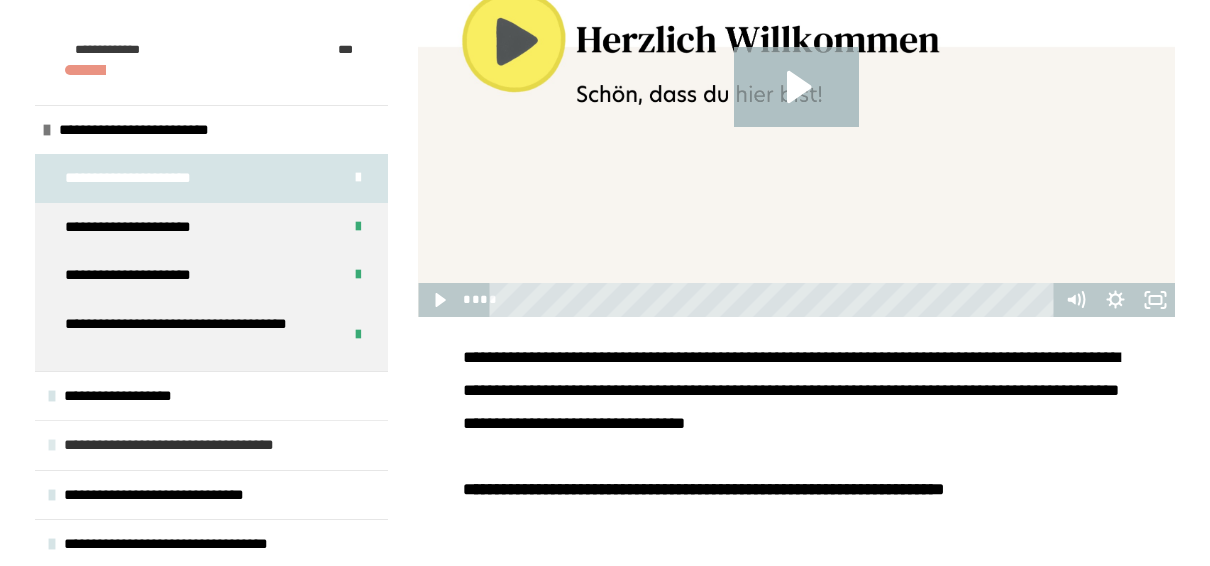 click on "**********" at bounding box center (191, 445) 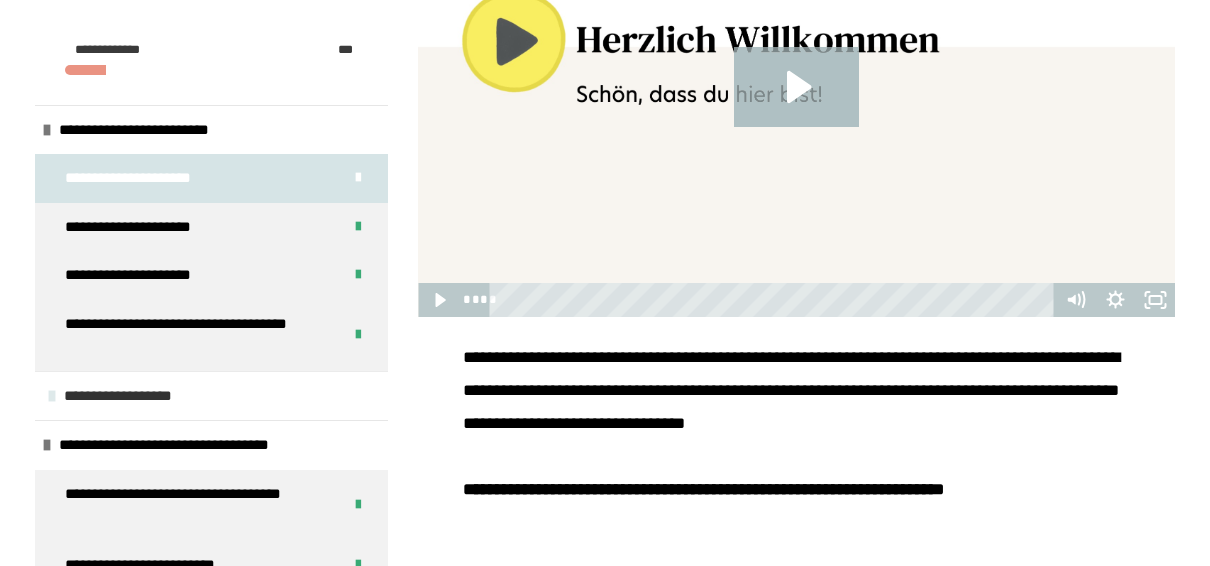 click on "**********" at bounding box center (211, 396) 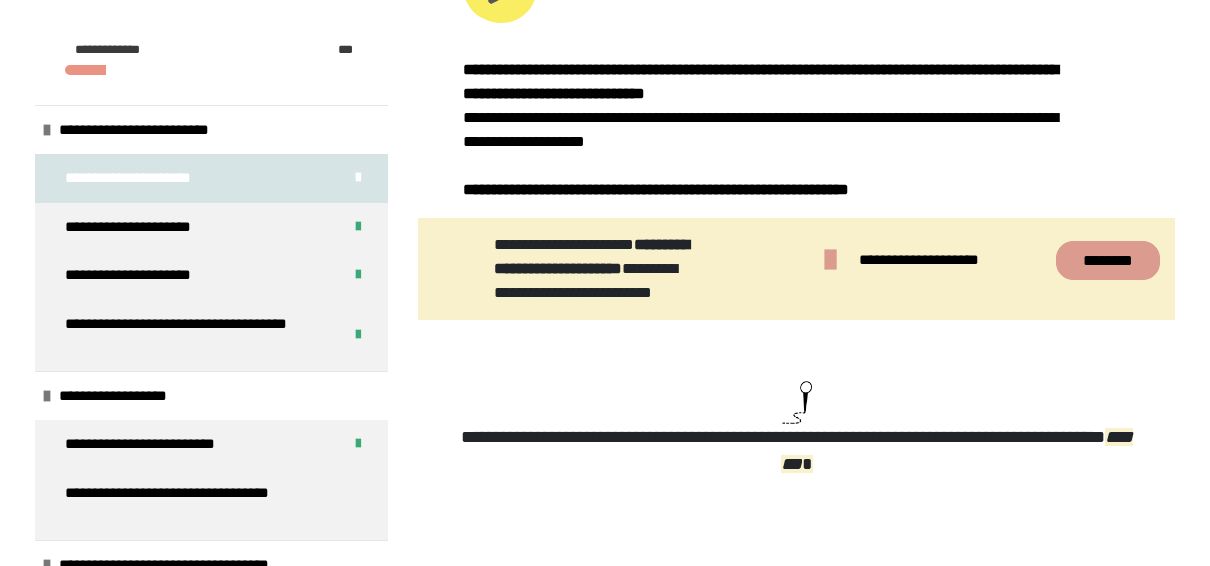 scroll, scrollTop: 1136, scrollLeft: 0, axis: vertical 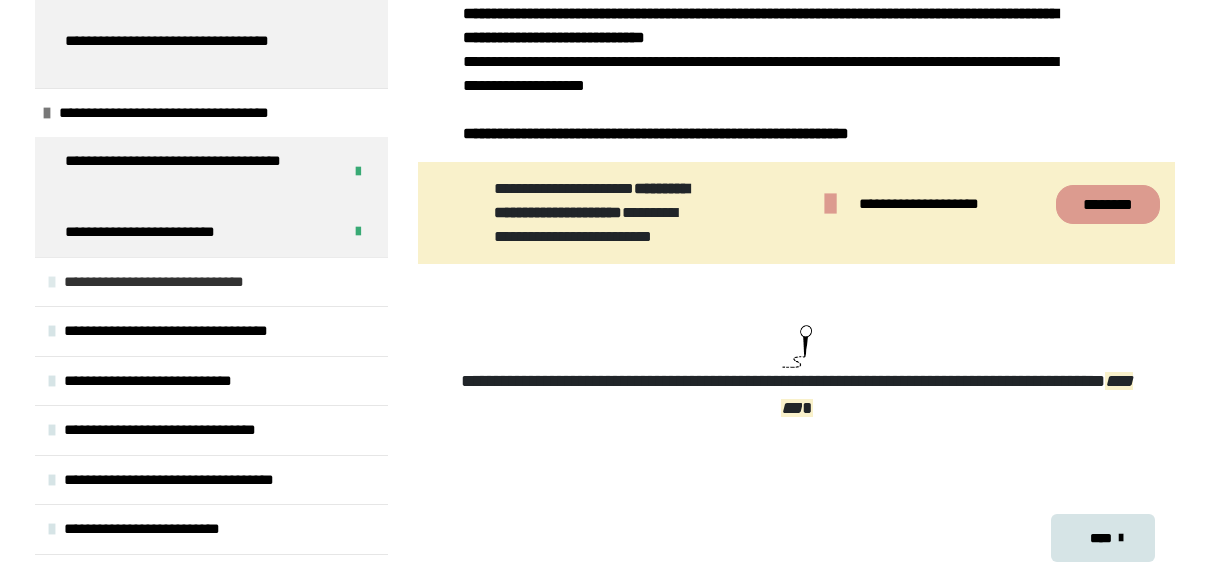 click on "**********" at bounding box center (177, 282) 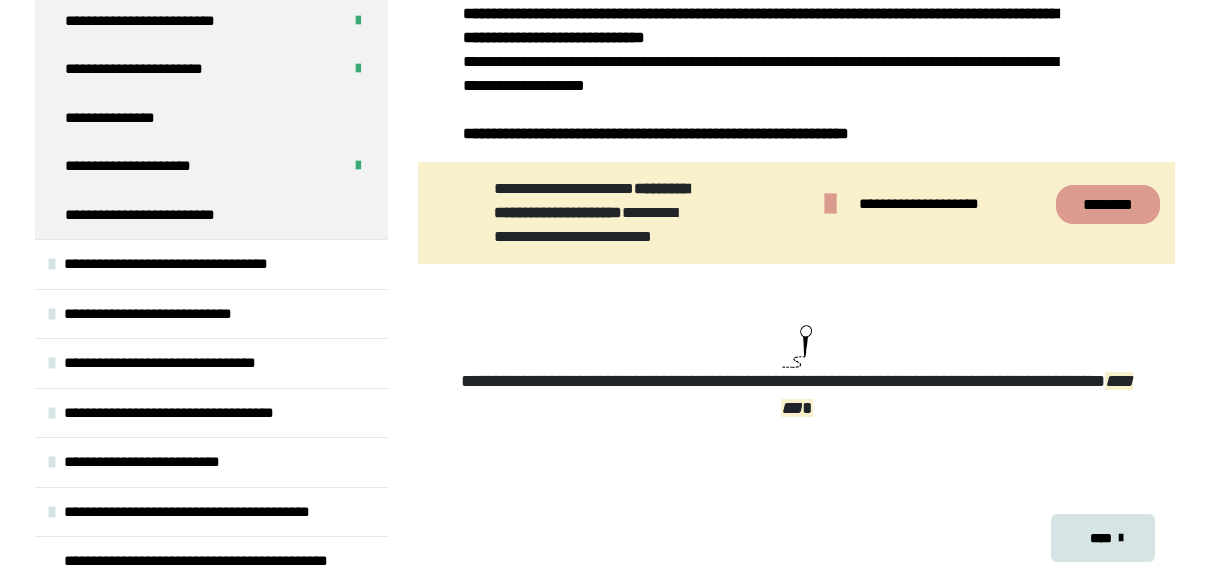 scroll, scrollTop: 842, scrollLeft: 0, axis: vertical 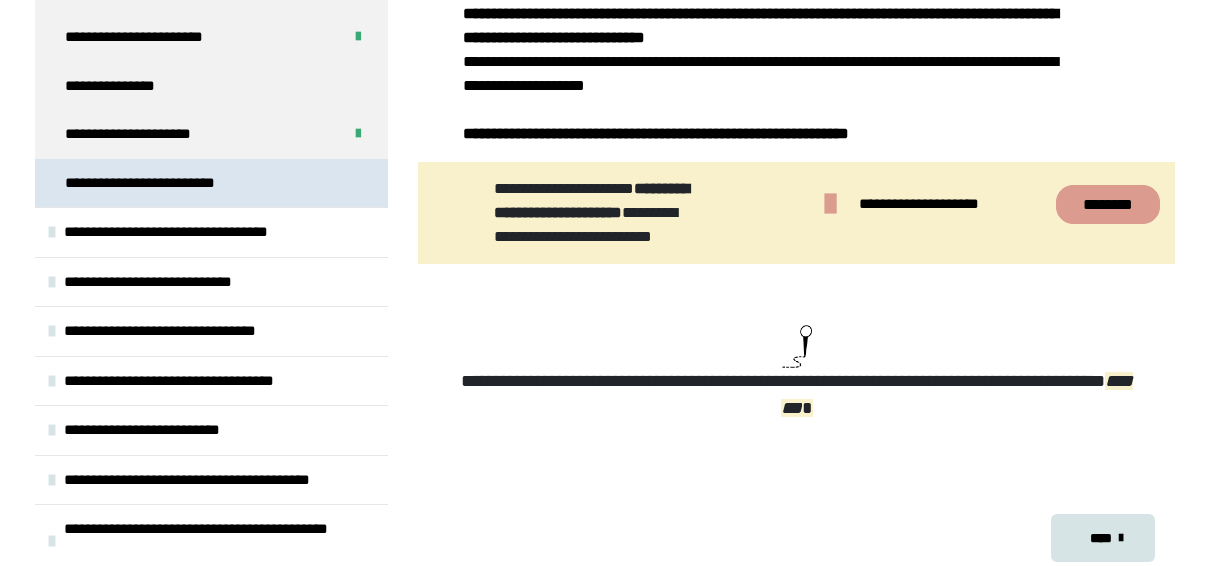 click on "**********" at bounding box center [211, 183] 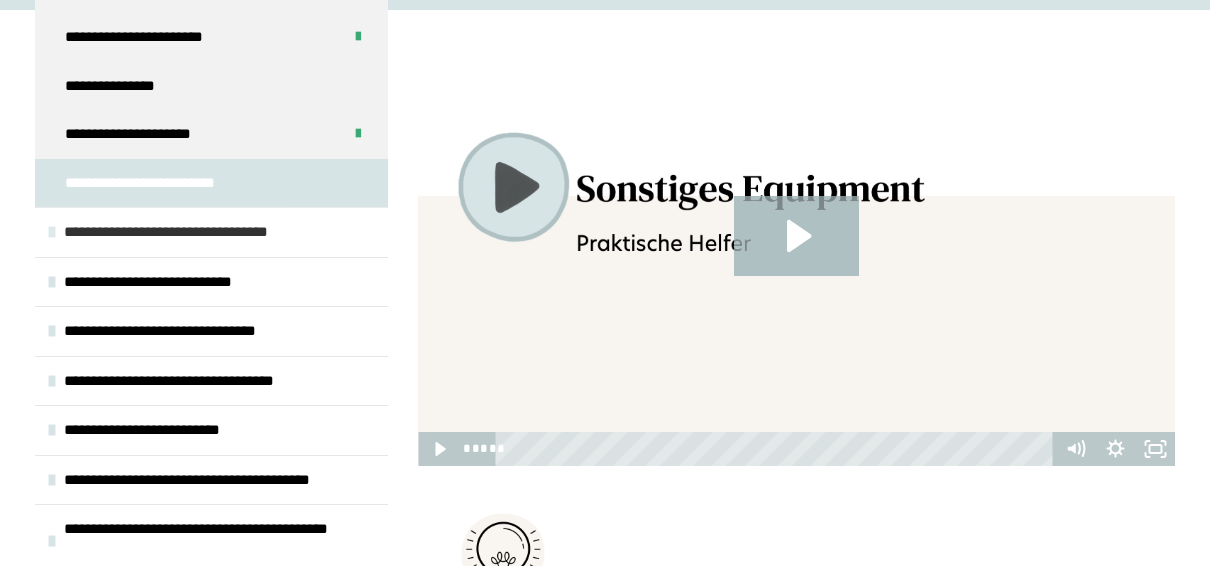click on "**********" at bounding box center (189, 232) 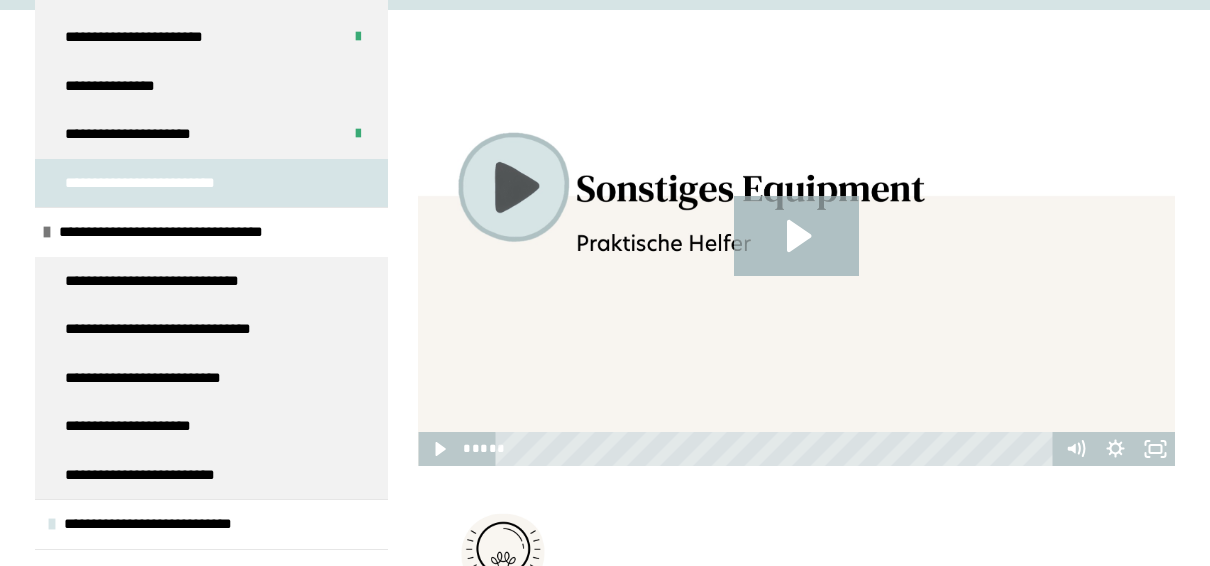 click at bounding box center (796, 253) 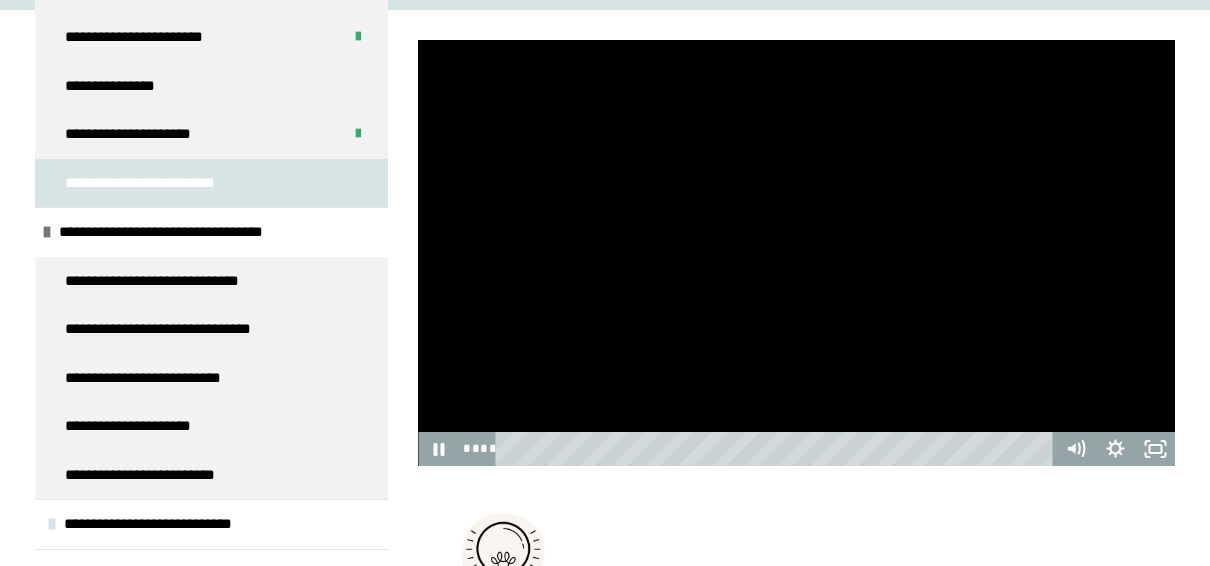 click at bounding box center (796, 253) 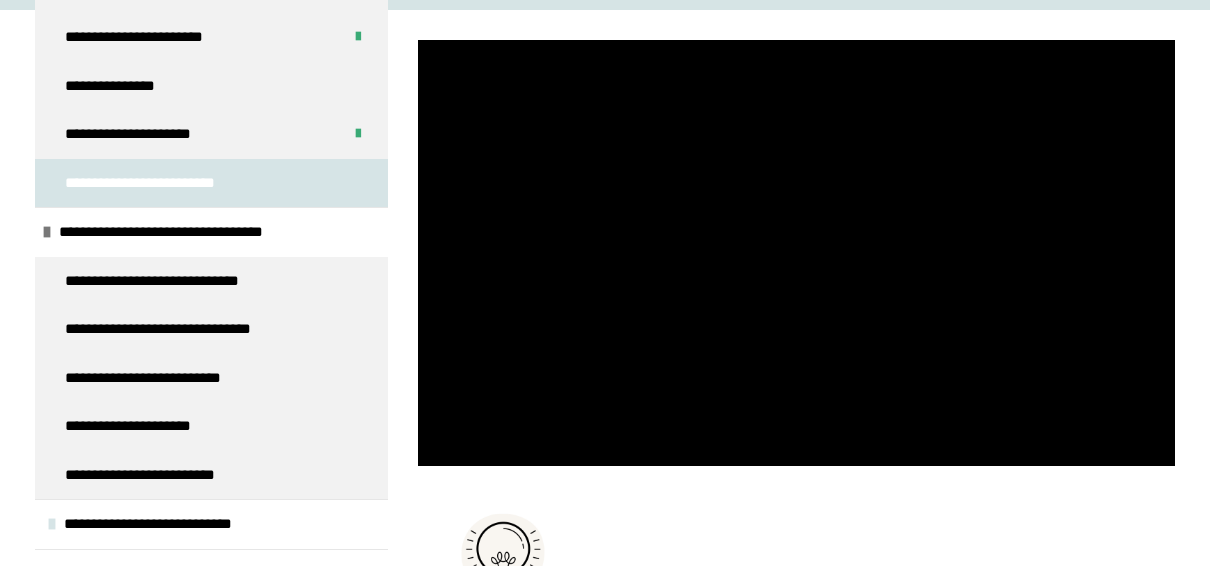 click at bounding box center (796, 253) 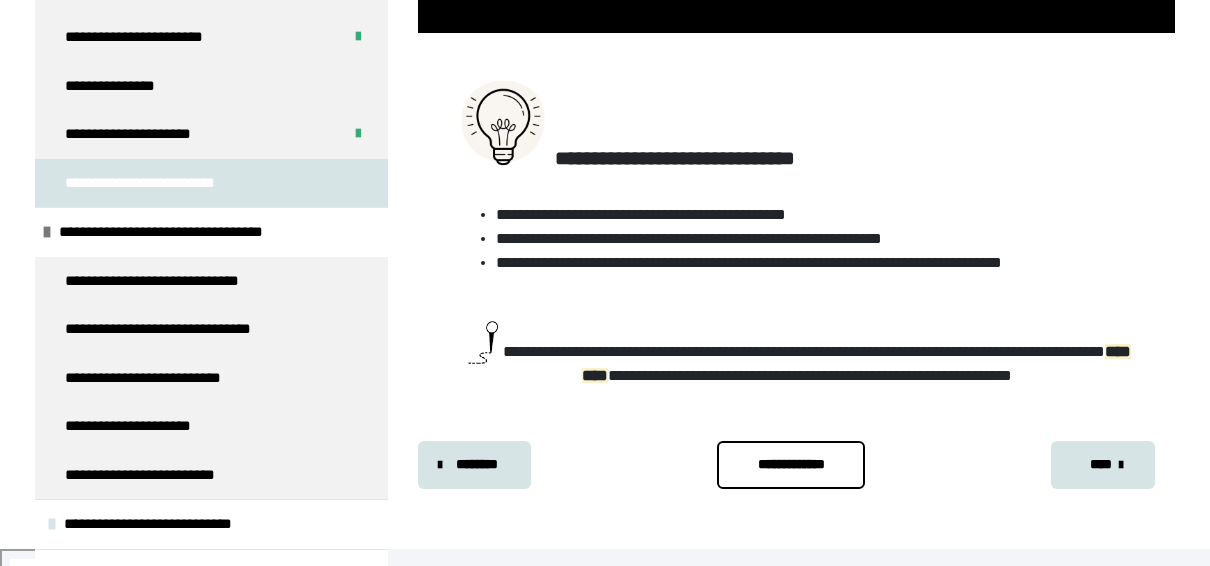 scroll, scrollTop: 711, scrollLeft: 0, axis: vertical 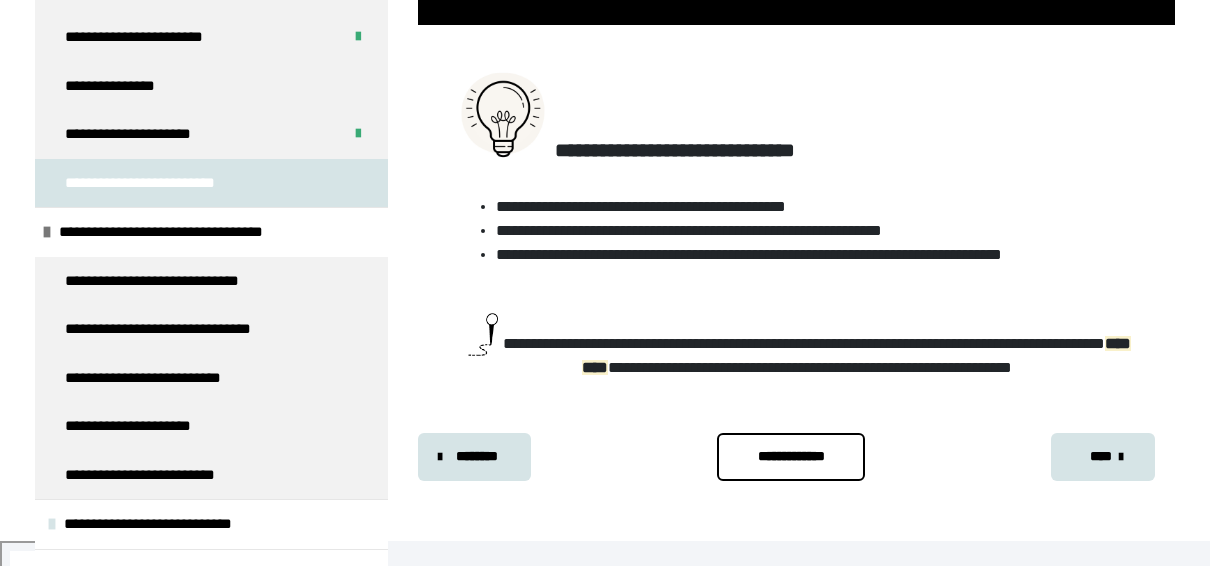 click on "**********" at bounding box center (791, 457) 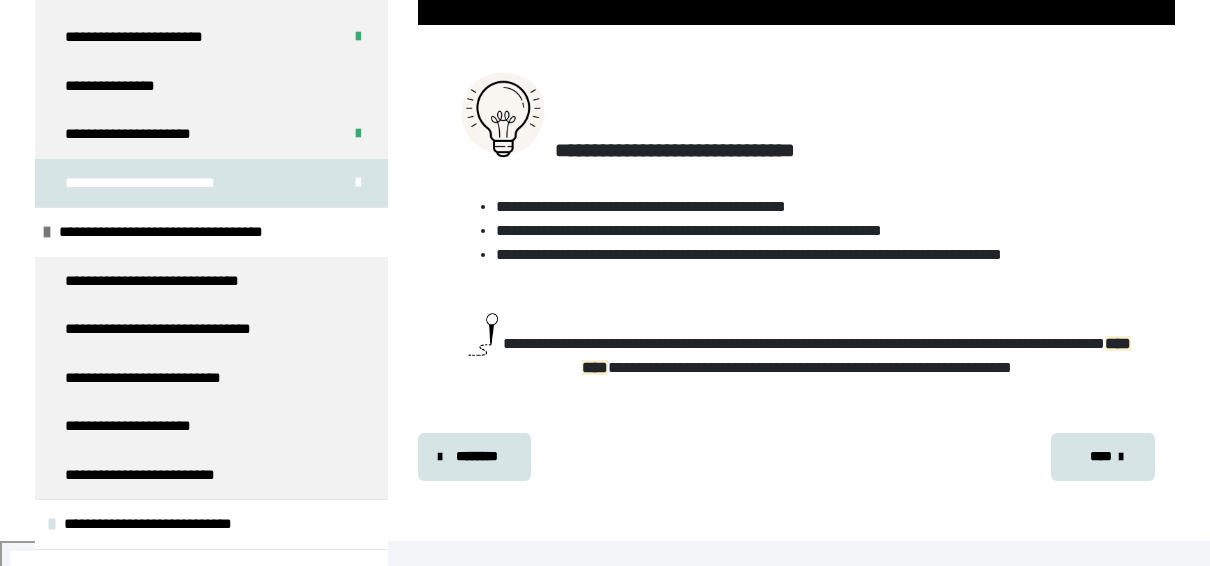 click on "****" at bounding box center [1101, 456] 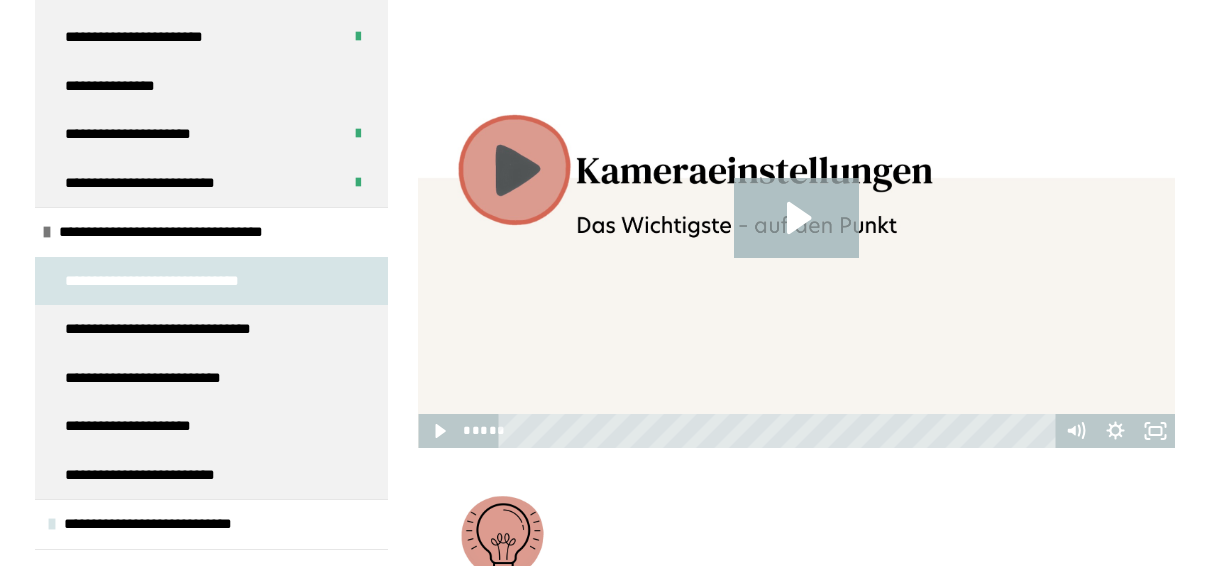 scroll, scrollTop: 289, scrollLeft: 0, axis: vertical 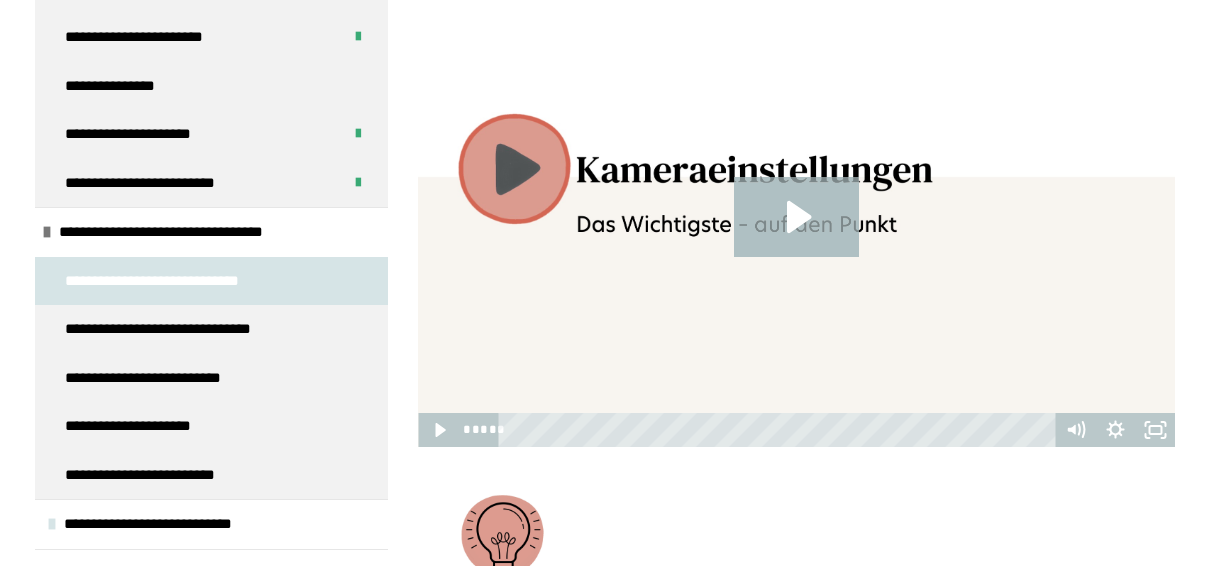 click 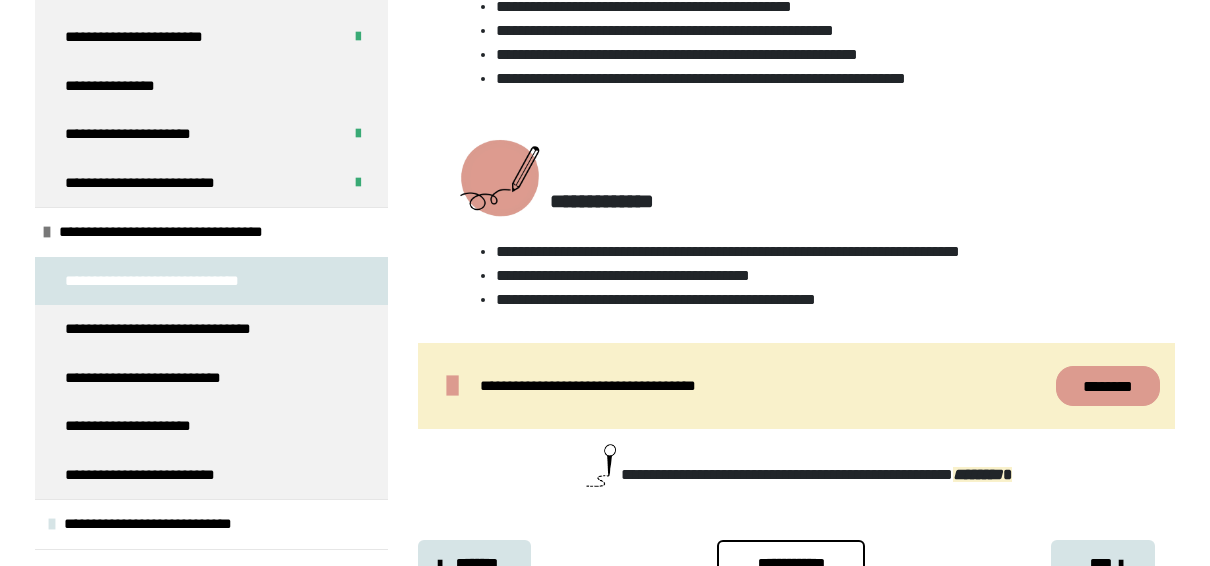 scroll, scrollTop: 995, scrollLeft: 0, axis: vertical 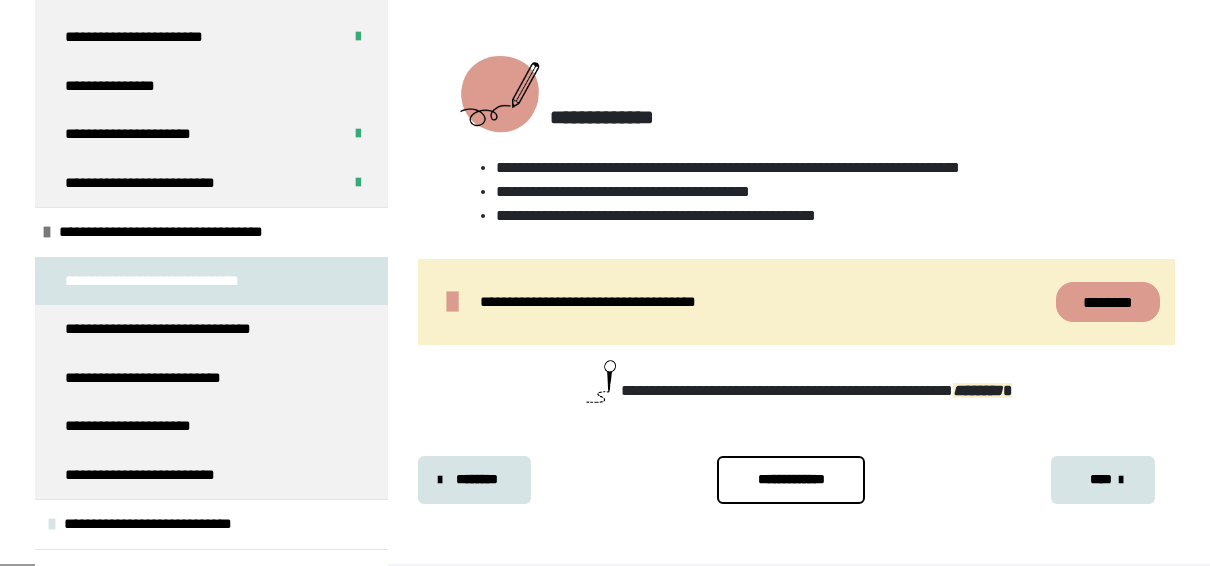 click on "**********" at bounding box center [791, 480] 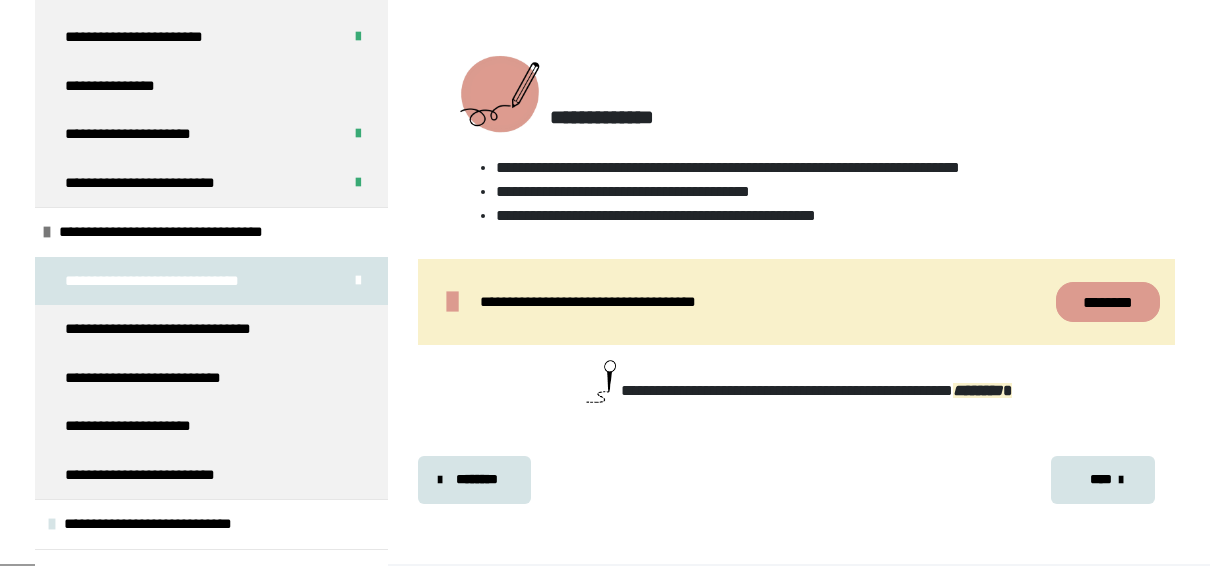 click on "****" at bounding box center [1103, 480] 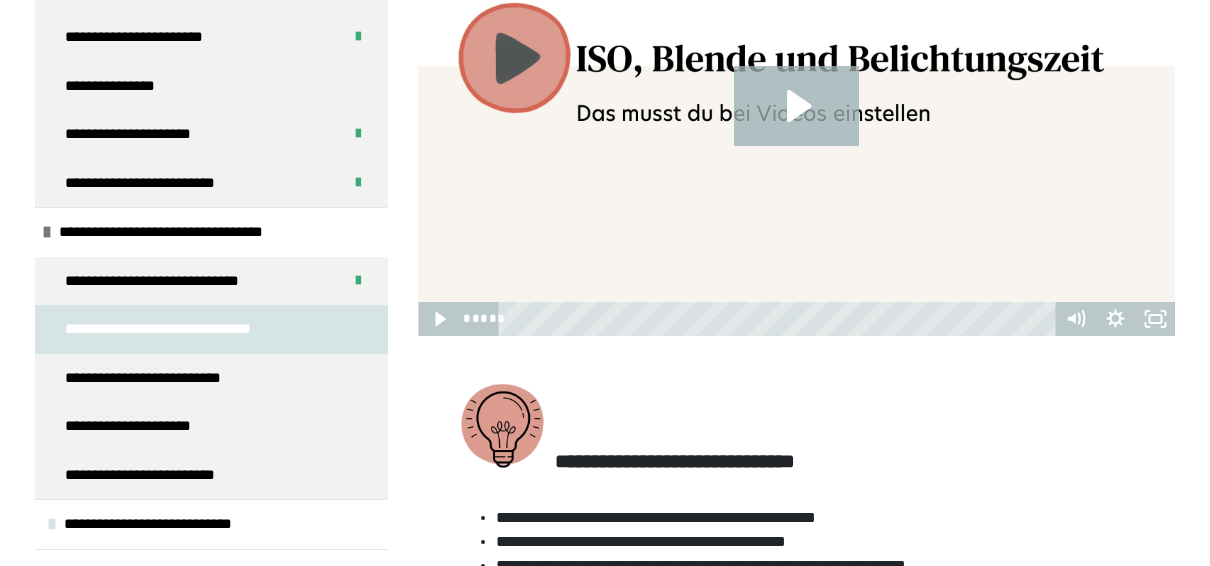 scroll, scrollTop: 199, scrollLeft: 0, axis: vertical 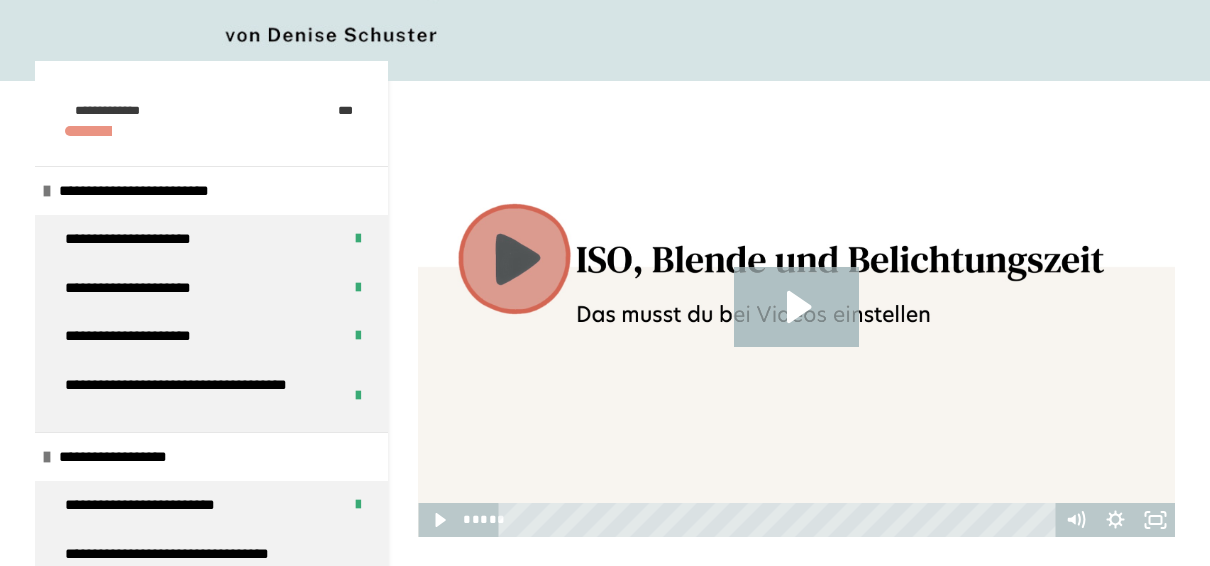 click 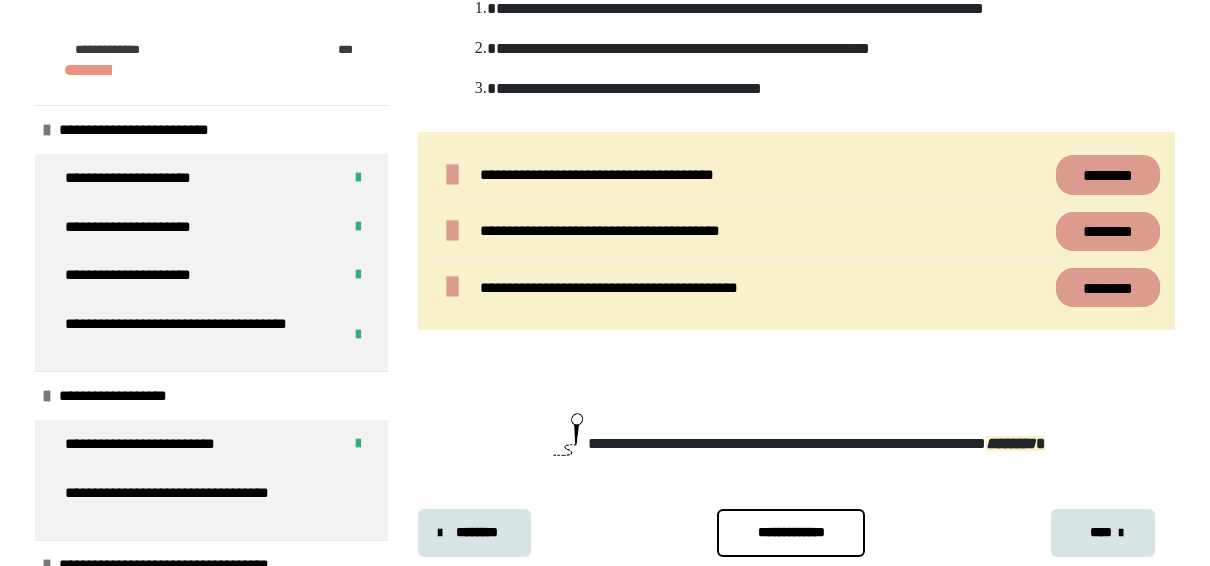 scroll, scrollTop: 1194, scrollLeft: 0, axis: vertical 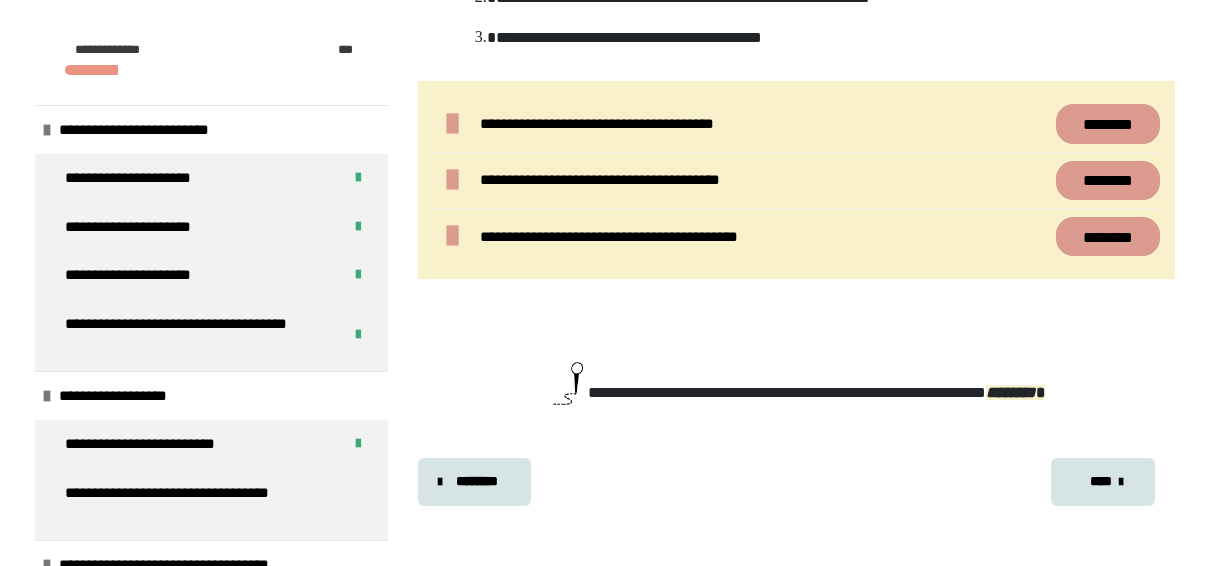 click on "****" at bounding box center (1103, 482) 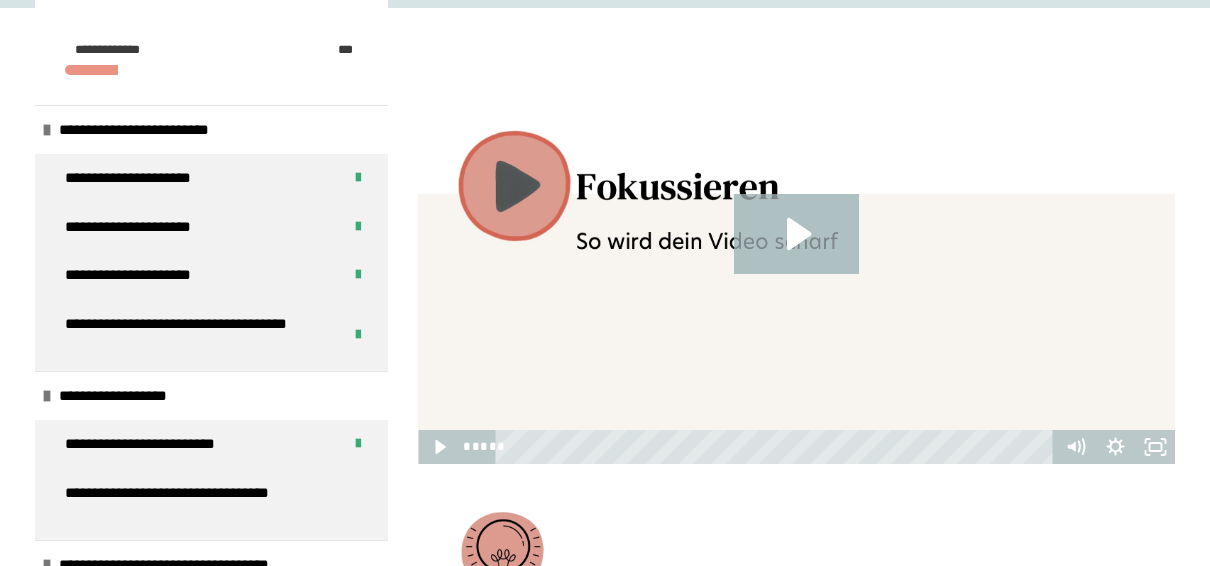 scroll, scrollTop: 271, scrollLeft: 0, axis: vertical 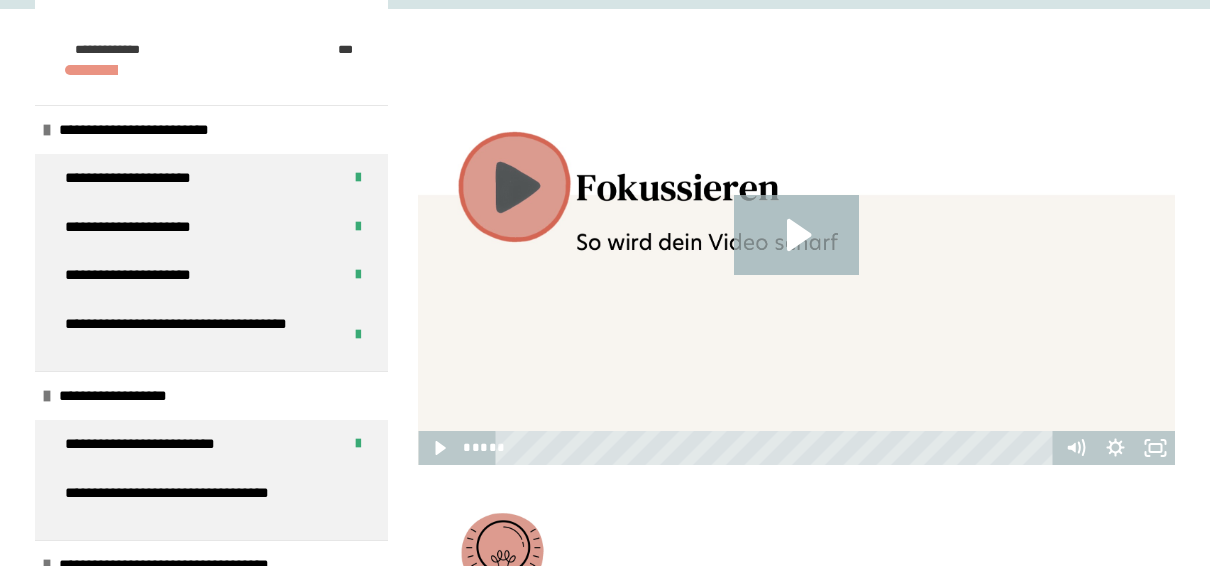 click 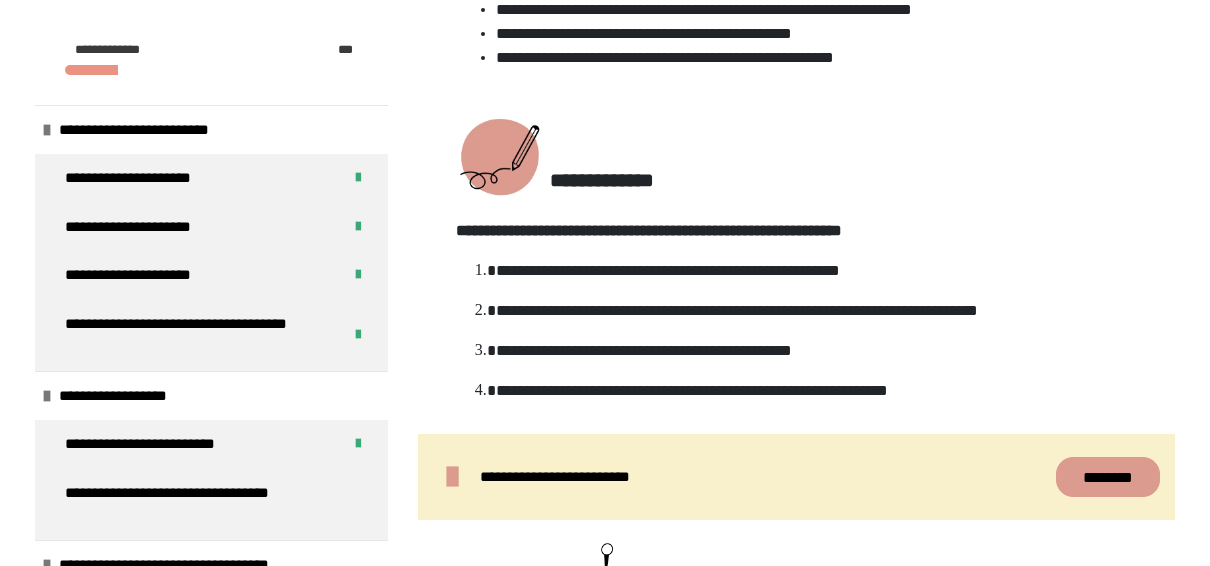 scroll, scrollTop: 1088, scrollLeft: 0, axis: vertical 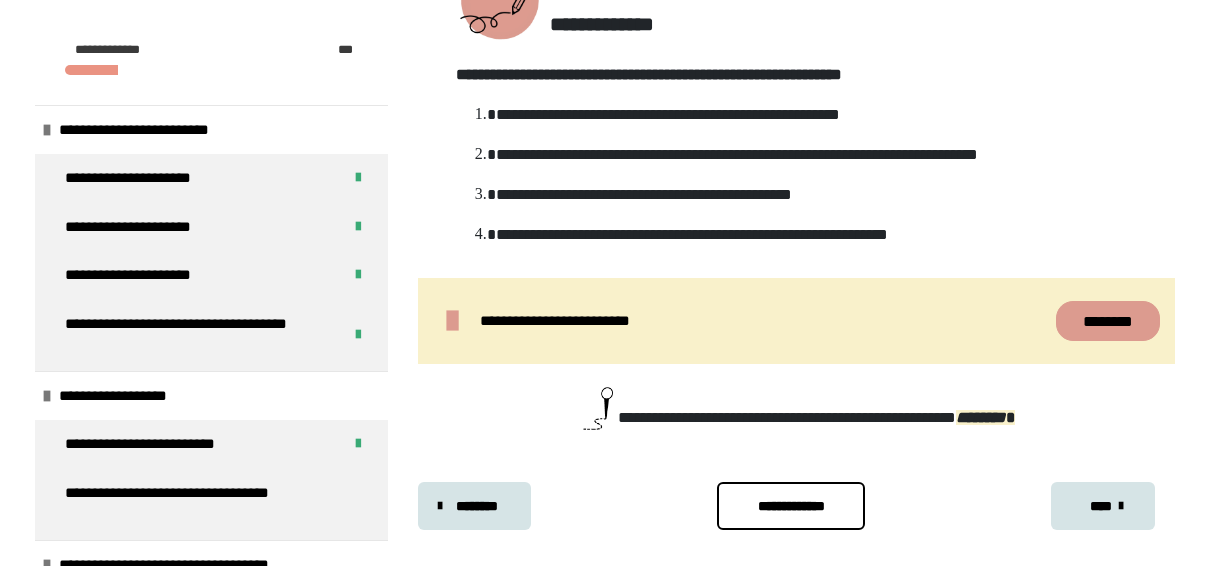 click on "**********" at bounding box center [791, 506] 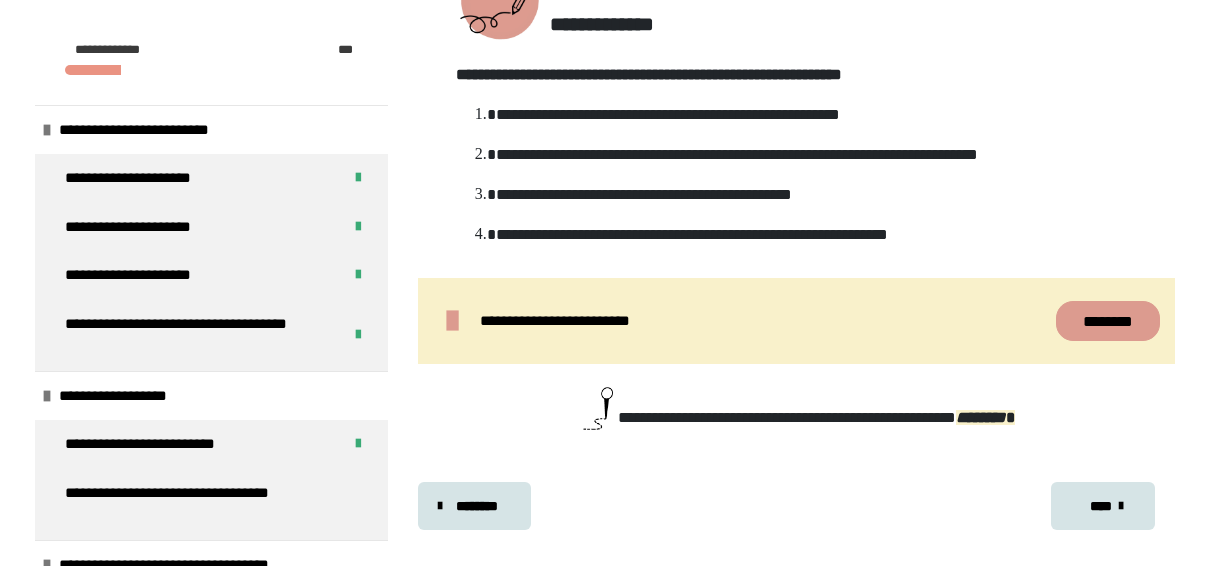 click on "****" at bounding box center (1103, 506) 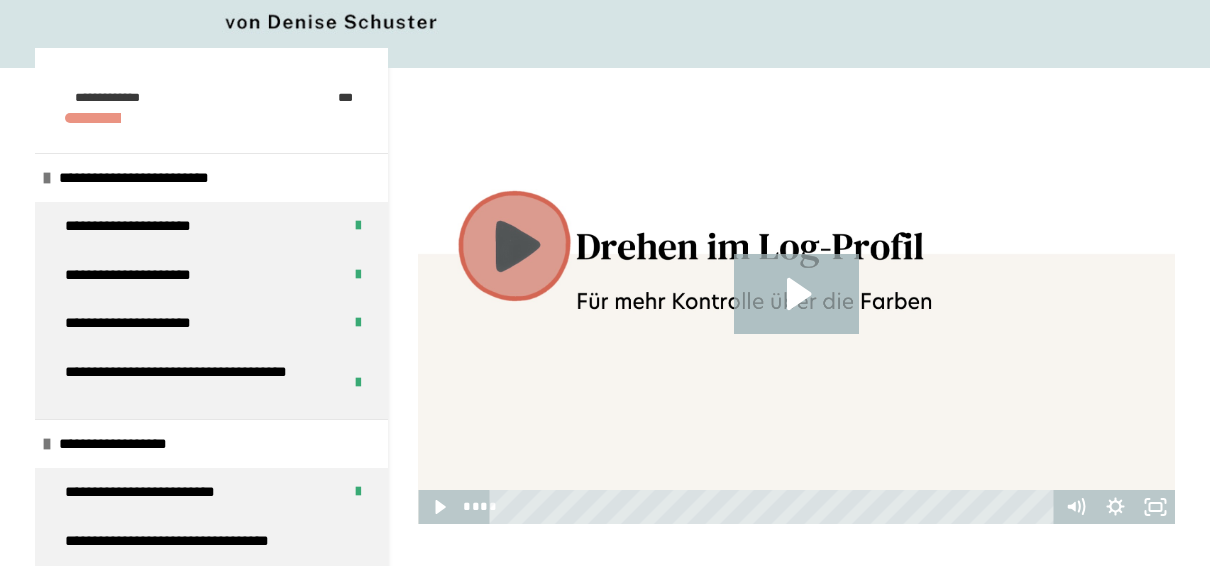 scroll, scrollTop: 202, scrollLeft: 0, axis: vertical 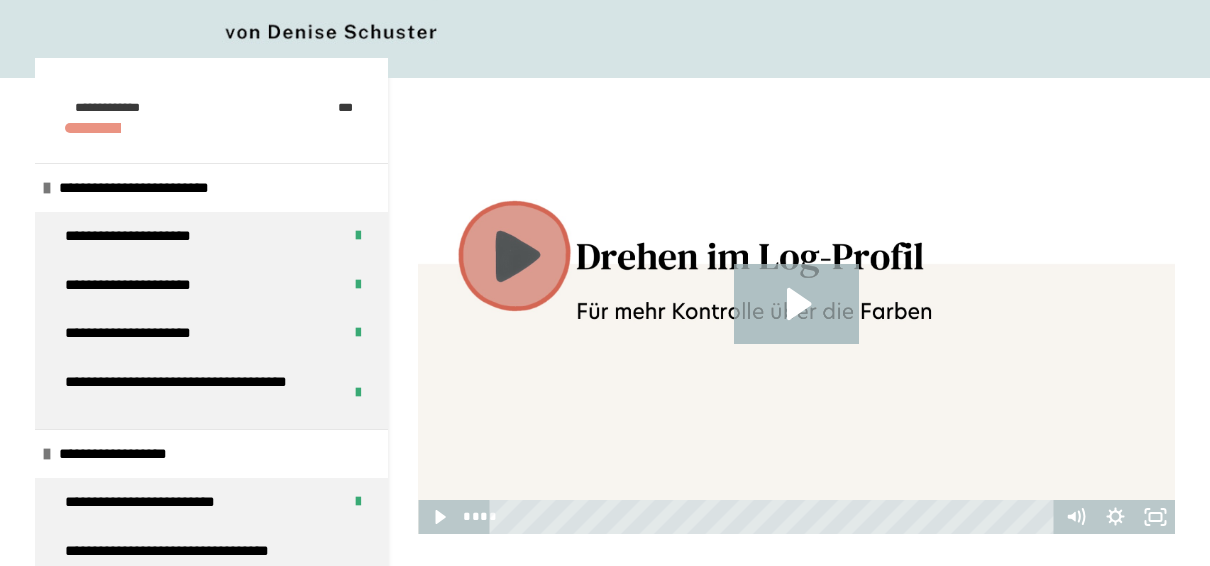 click 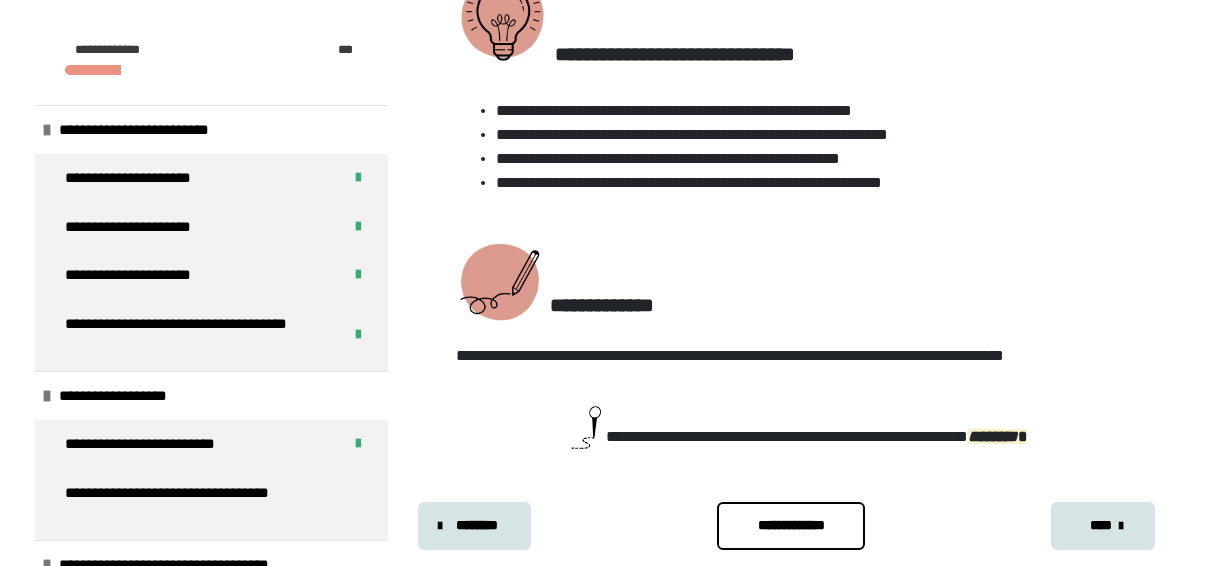 scroll, scrollTop: 876, scrollLeft: 0, axis: vertical 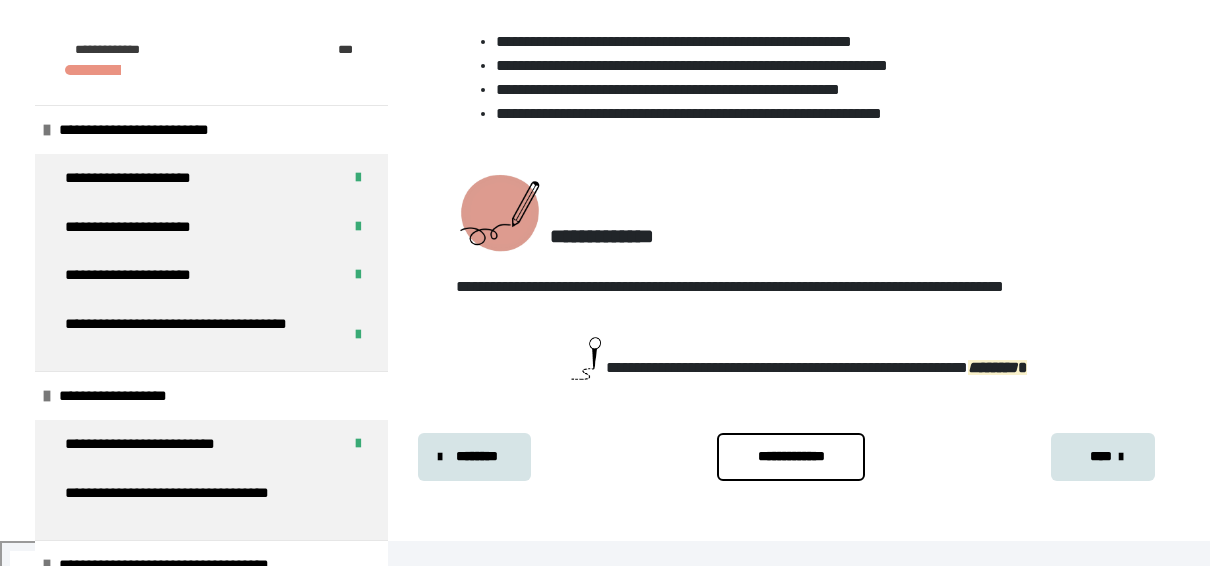 click on "**********" at bounding box center (791, 457) 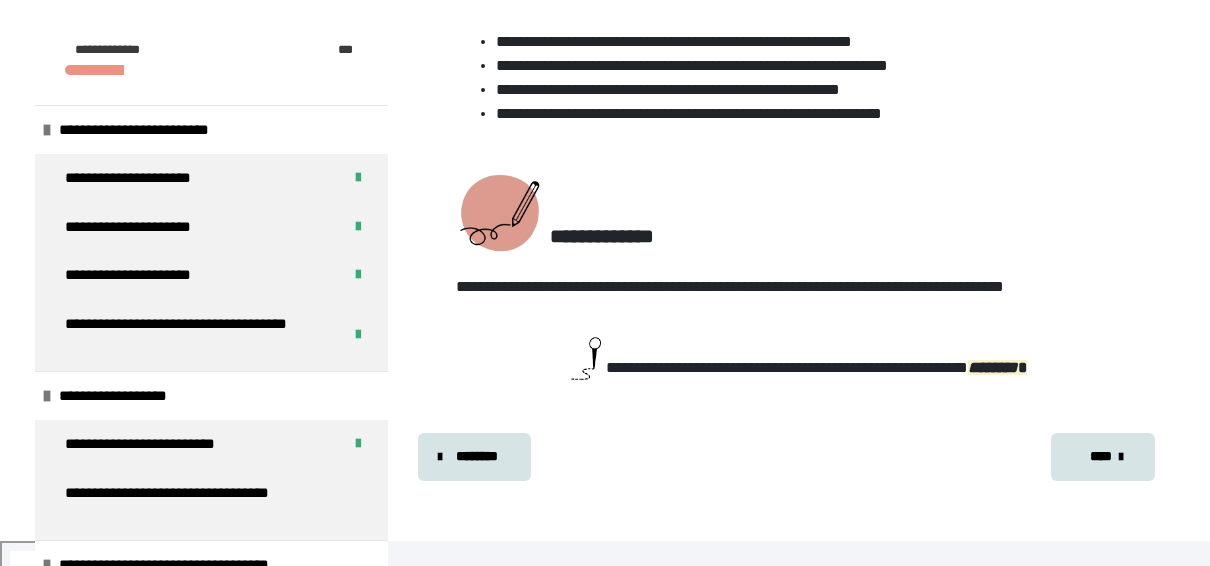 click on "****" at bounding box center (1101, 456) 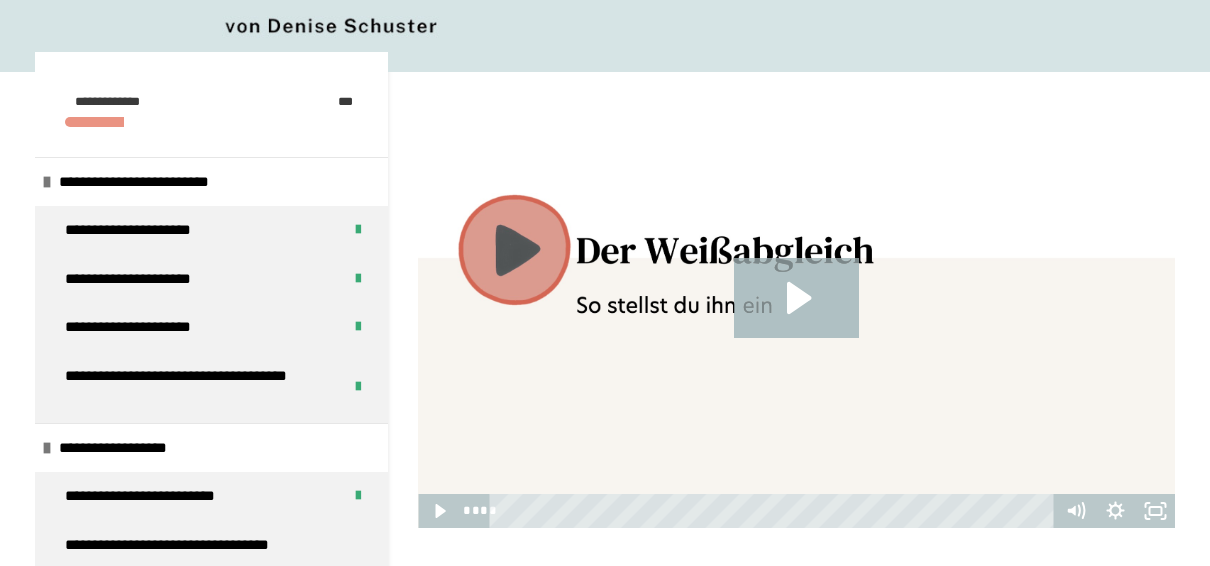 scroll, scrollTop: 199, scrollLeft: 0, axis: vertical 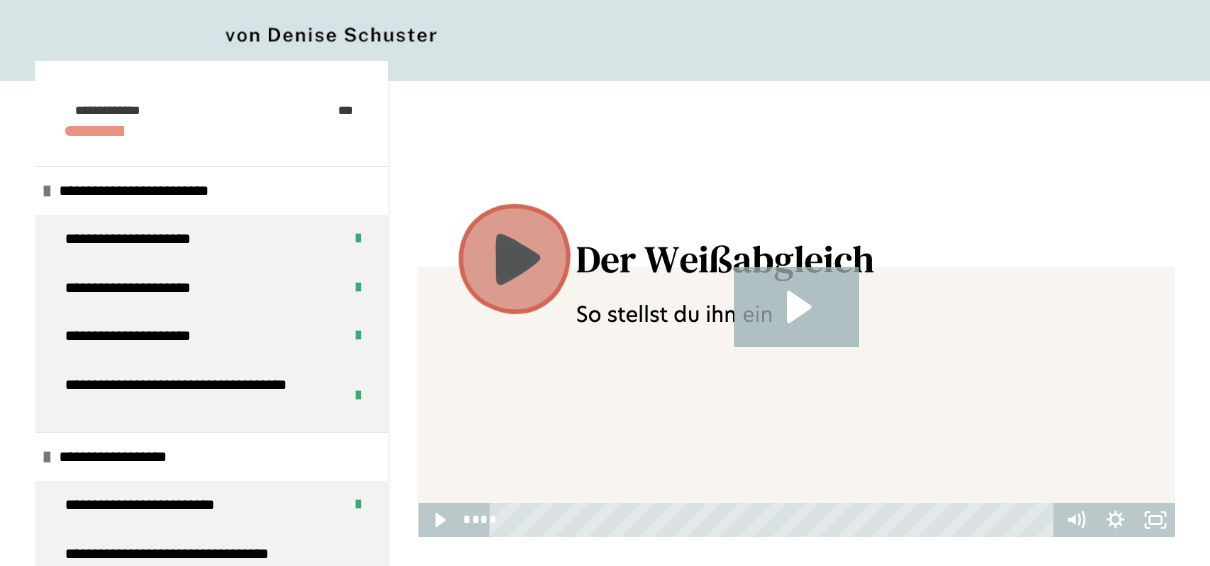 click 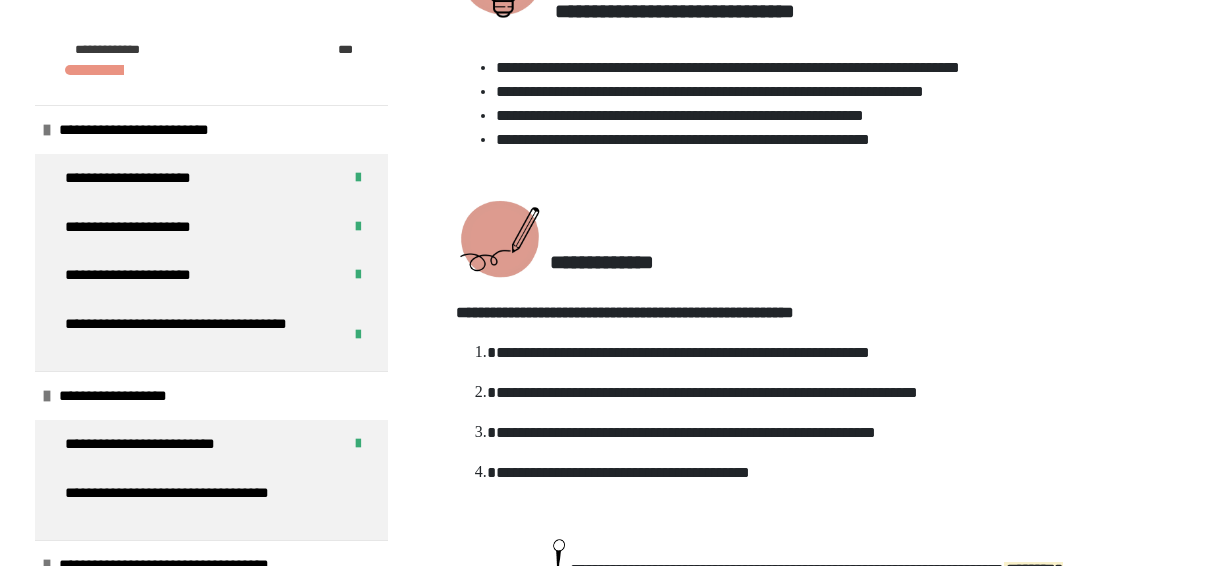scroll, scrollTop: 1028, scrollLeft: 0, axis: vertical 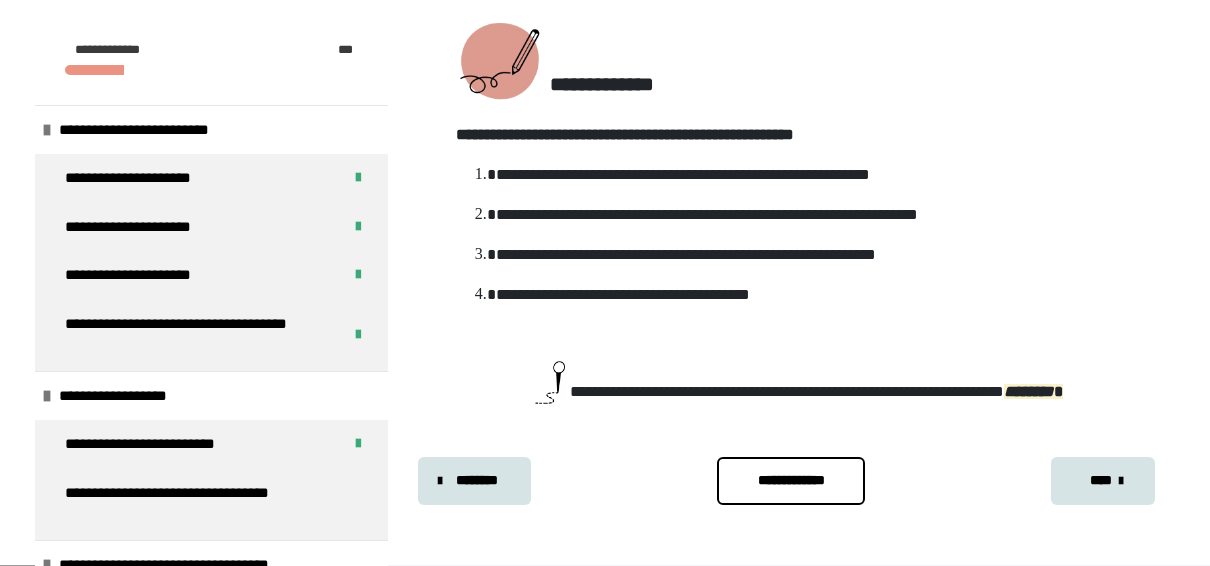 click on "**********" at bounding box center (791, 480) 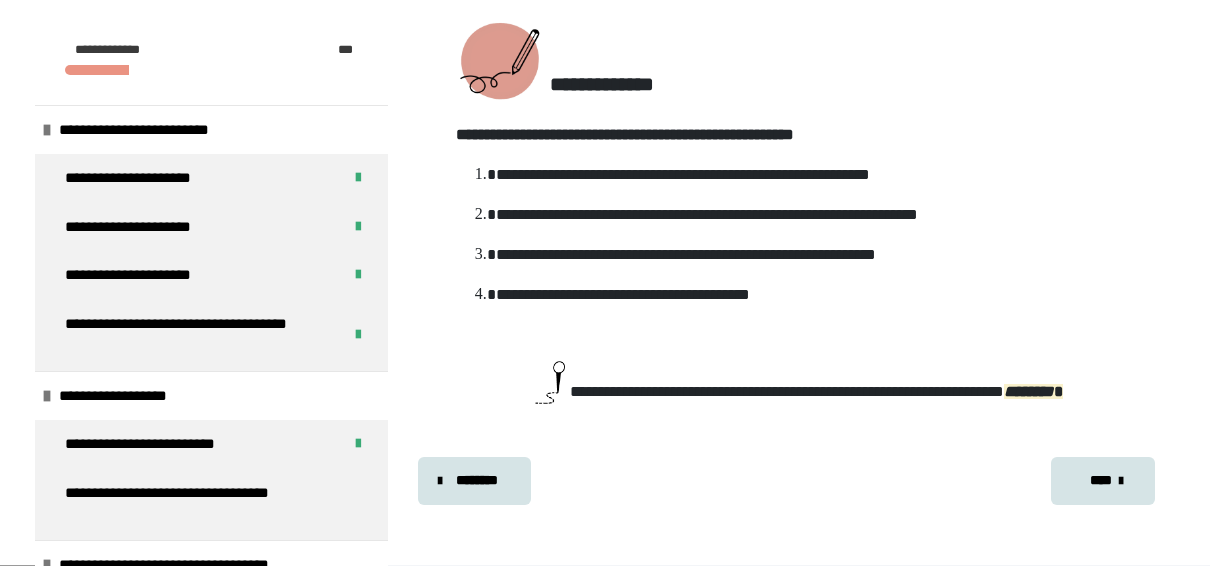 click on "****" at bounding box center [1101, 480] 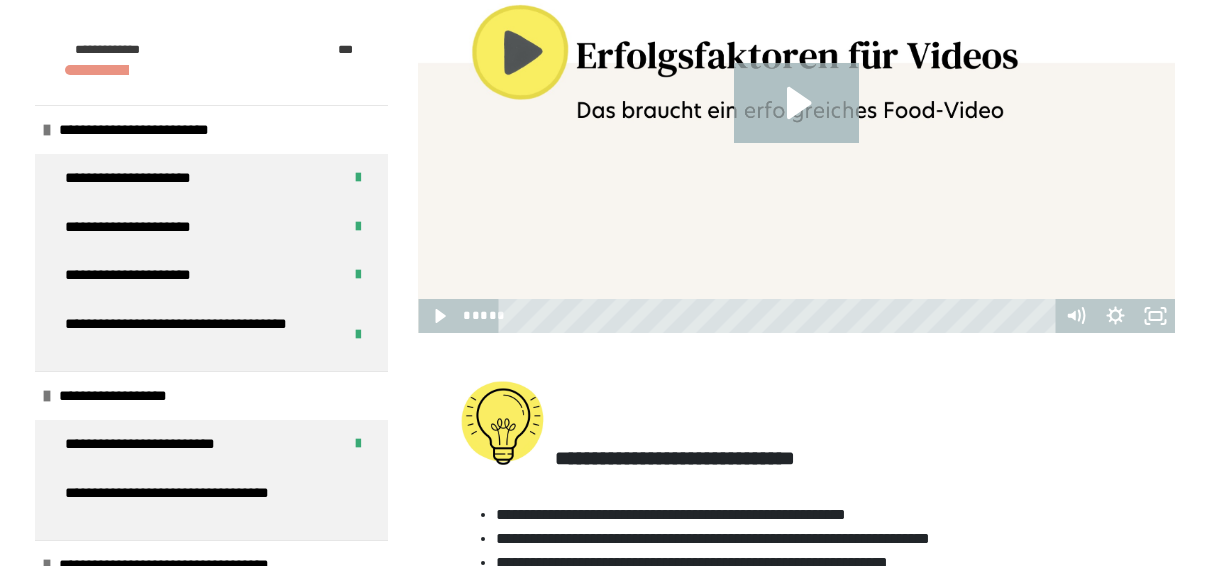 scroll, scrollTop: 402, scrollLeft: 0, axis: vertical 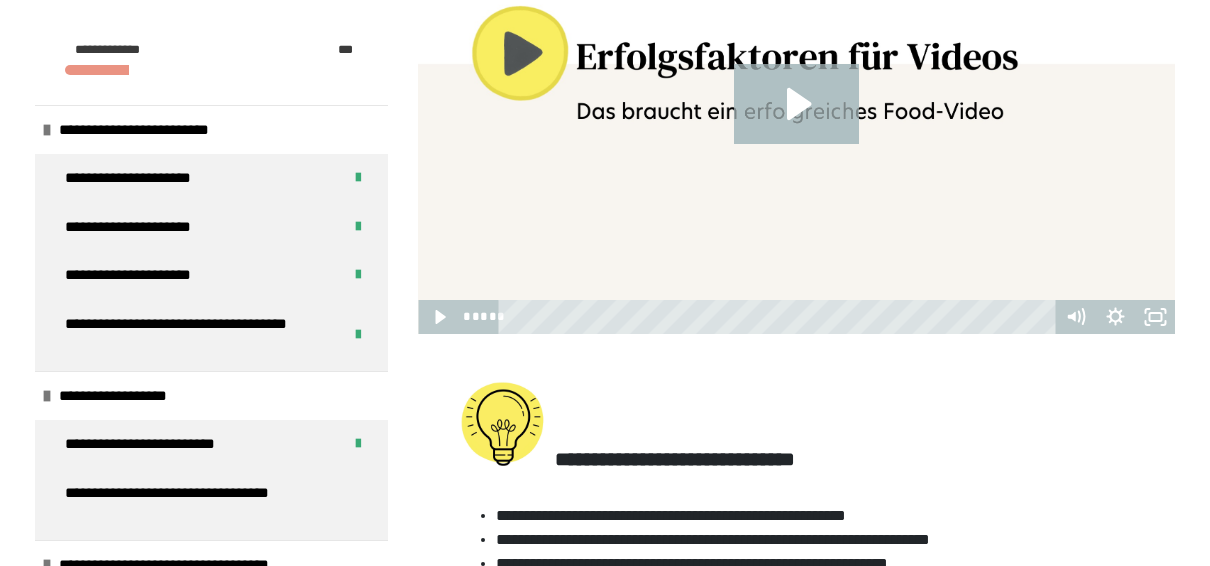 click 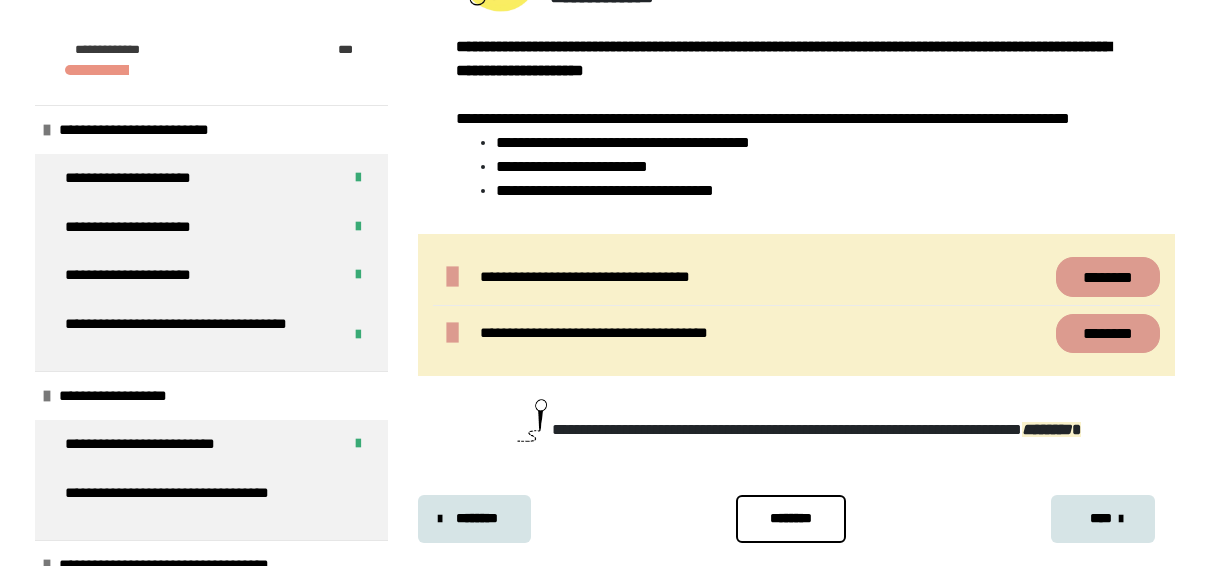 scroll, scrollTop: 1121, scrollLeft: 0, axis: vertical 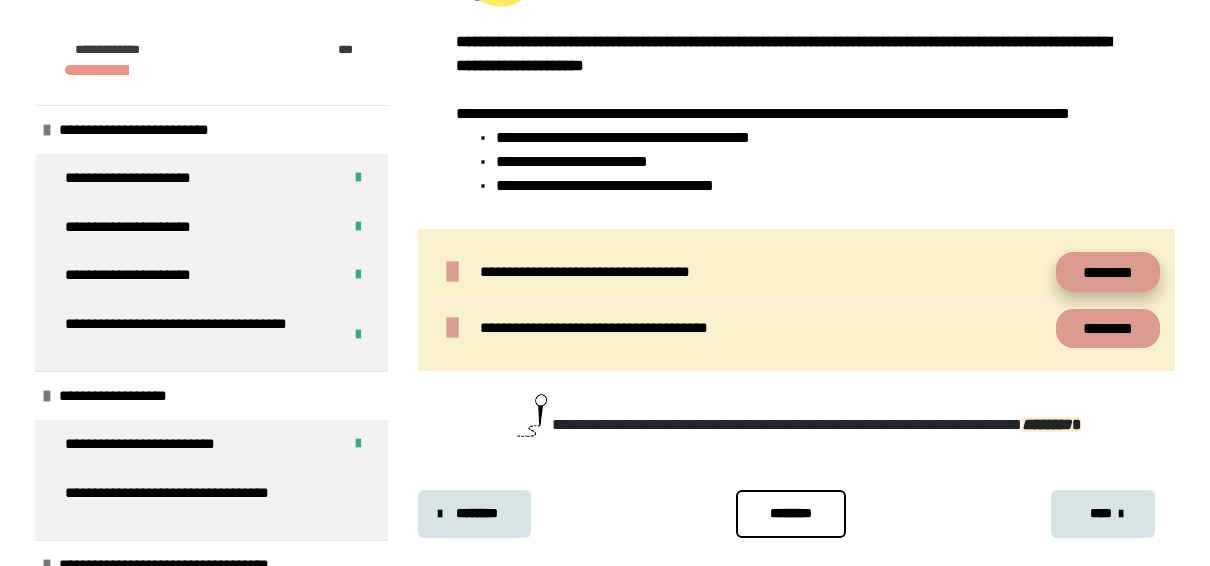 click on "********" at bounding box center [1108, 271] 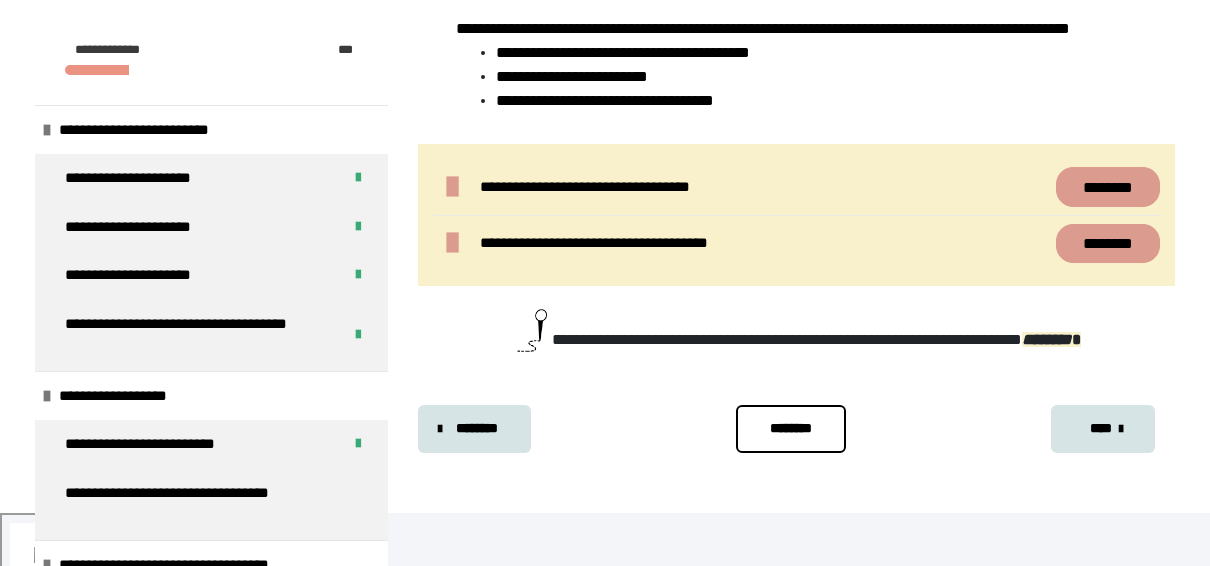 click on "********" at bounding box center [791, 428] 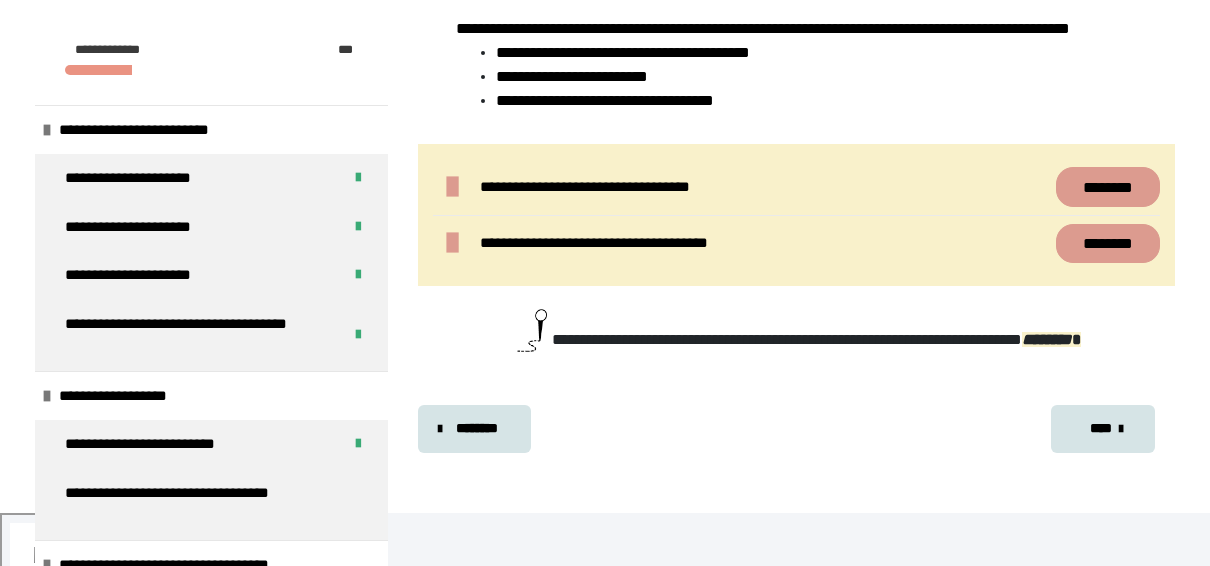 click on "****" at bounding box center (1103, 429) 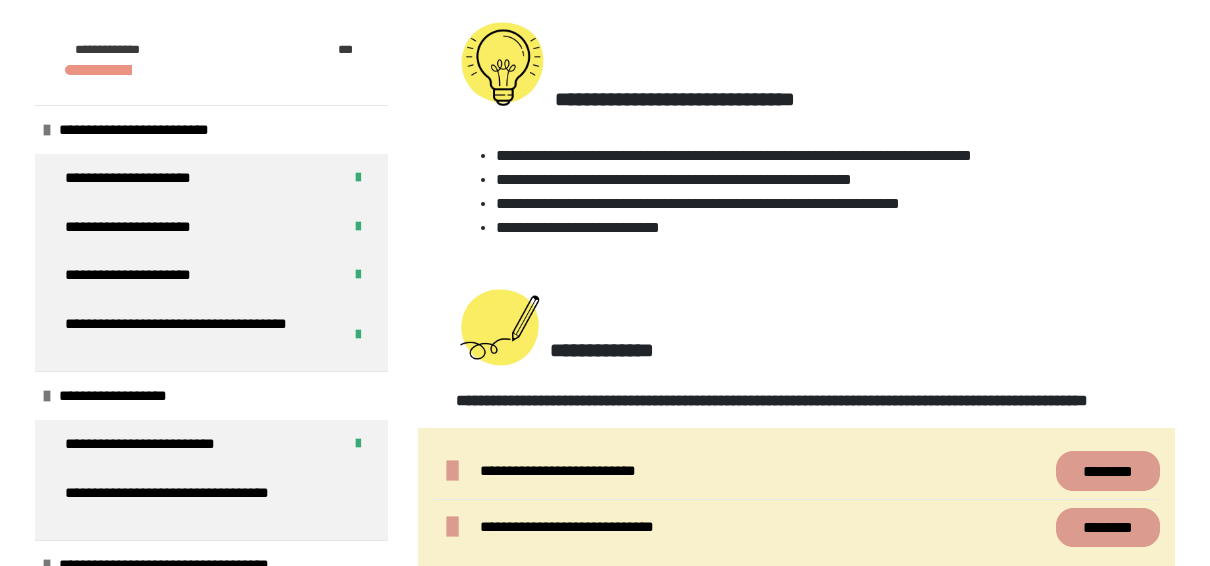 scroll, scrollTop: 1018, scrollLeft: 0, axis: vertical 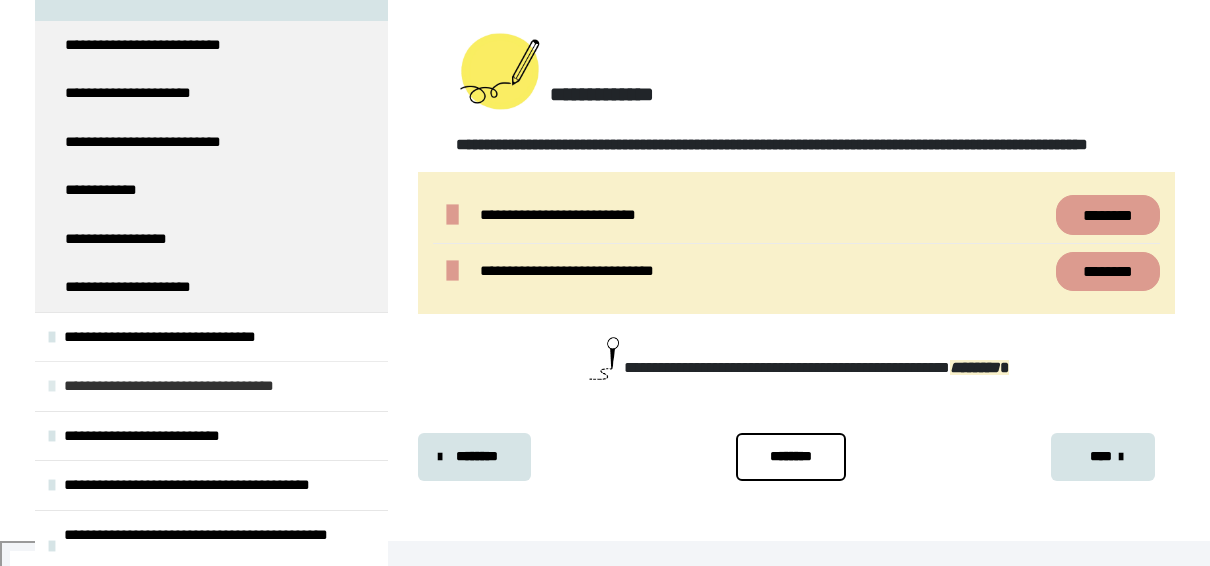 click on "**********" at bounding box center [211, 386] 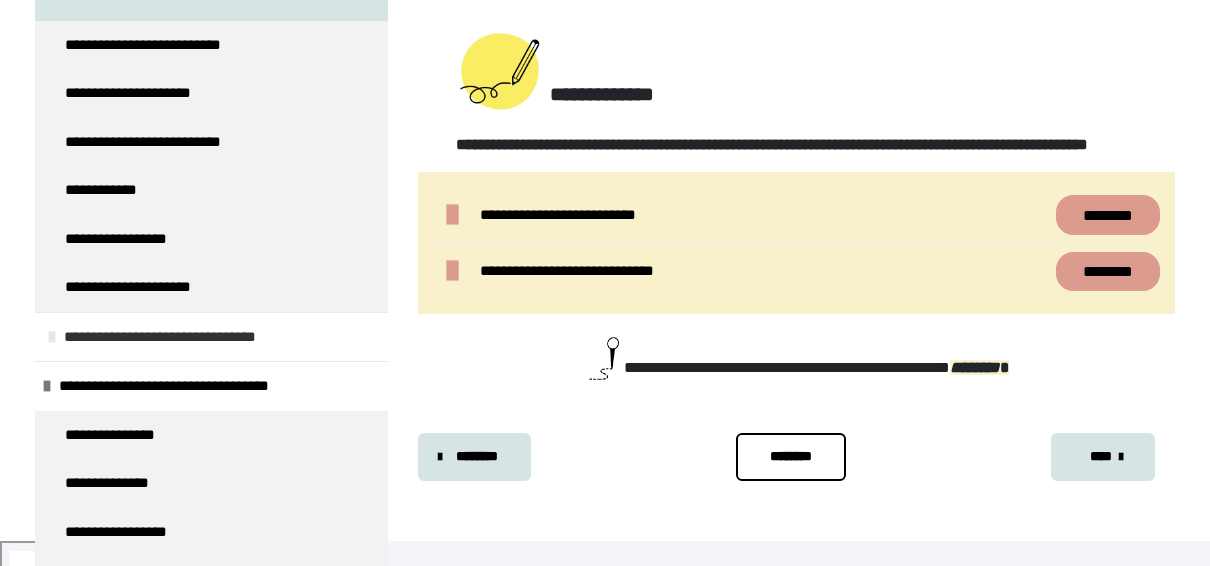 click on "**********" at bounding box center [211, 337] 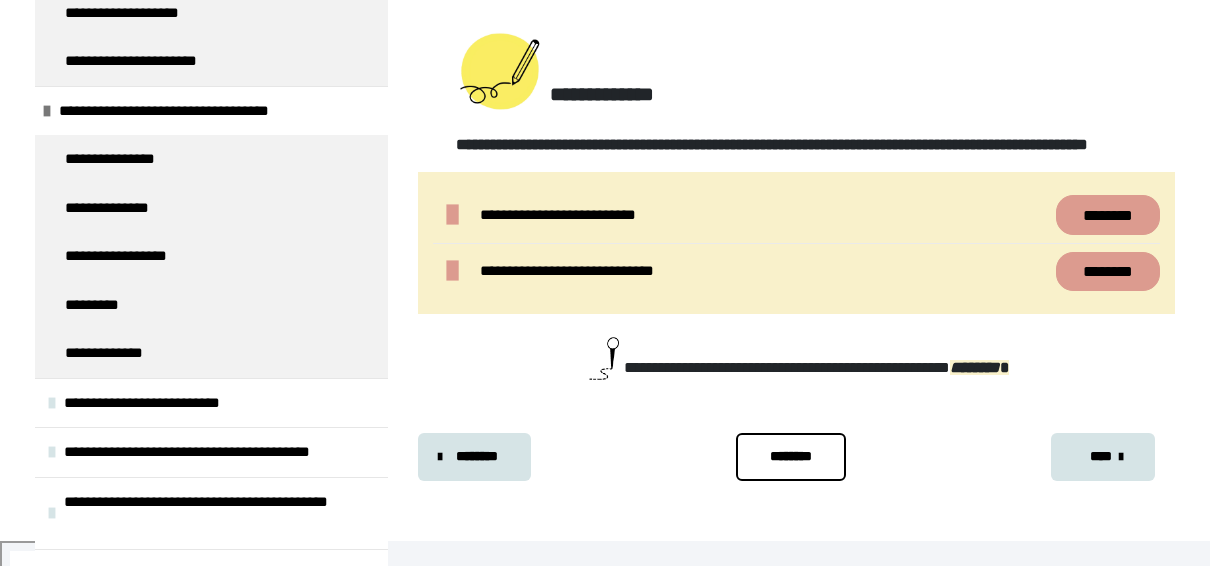 scroll, scrollTop: 2198, scrollLeft: 0, axis: vertical 